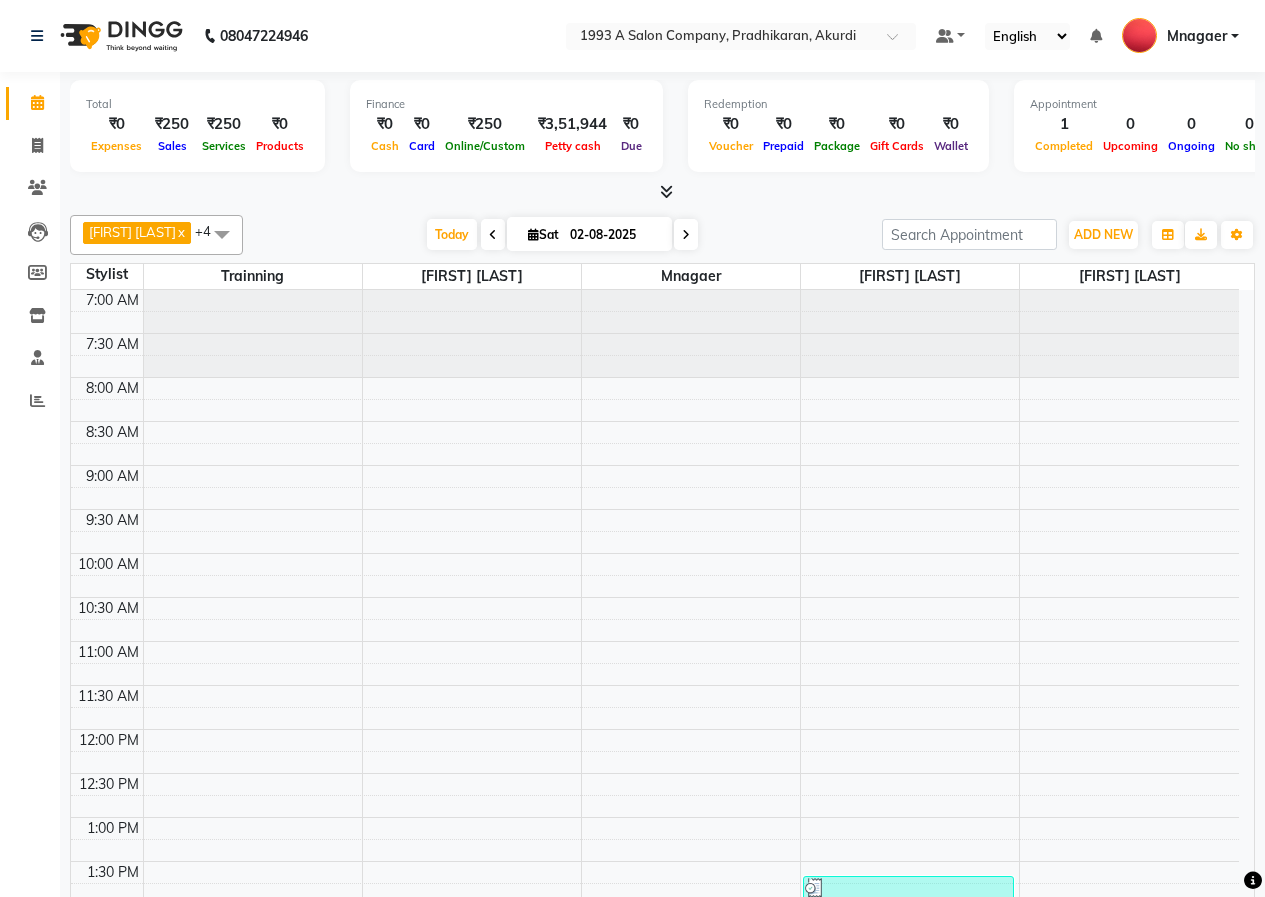 scroll, scrollTop: 0, scrollLeft: 0, axis: both 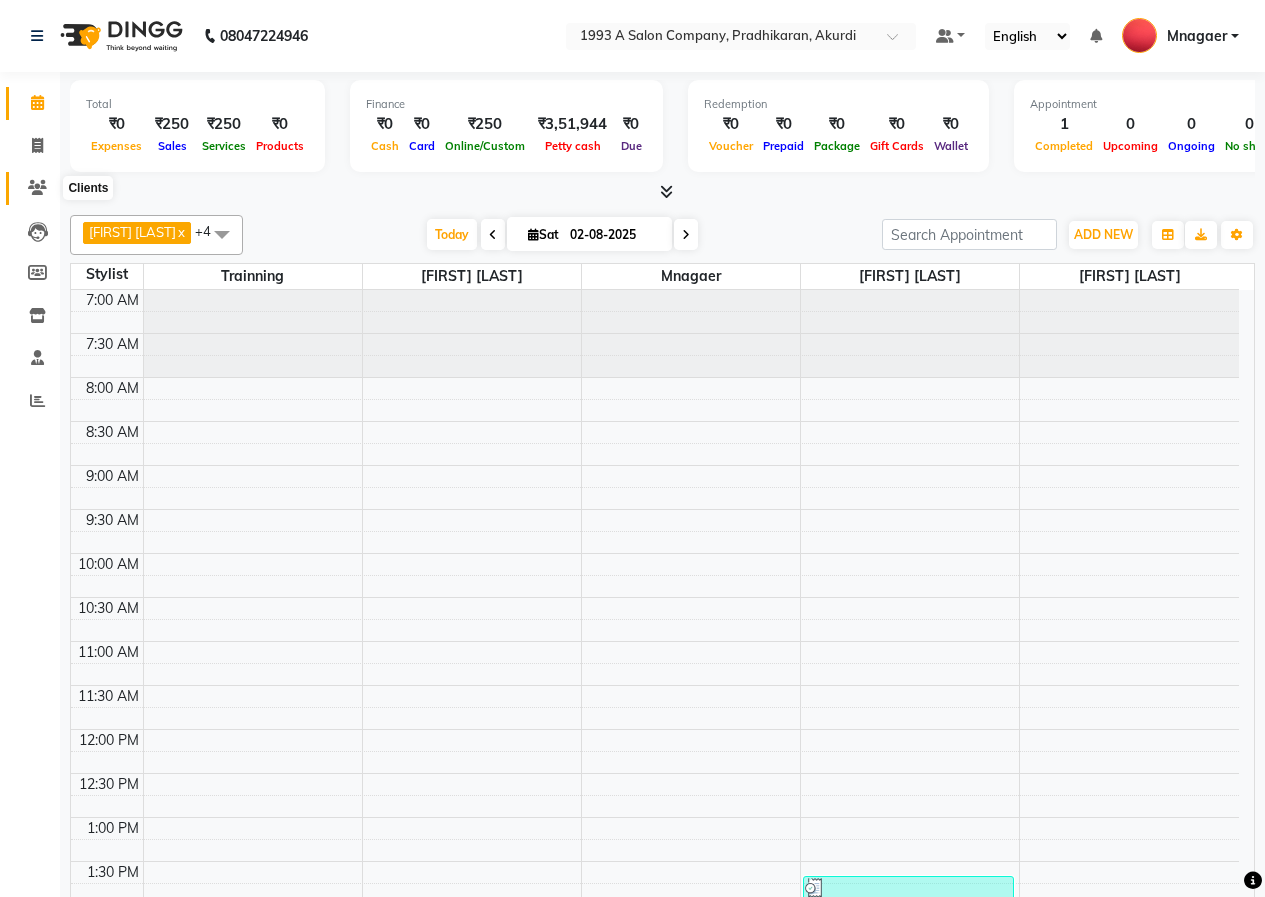 click 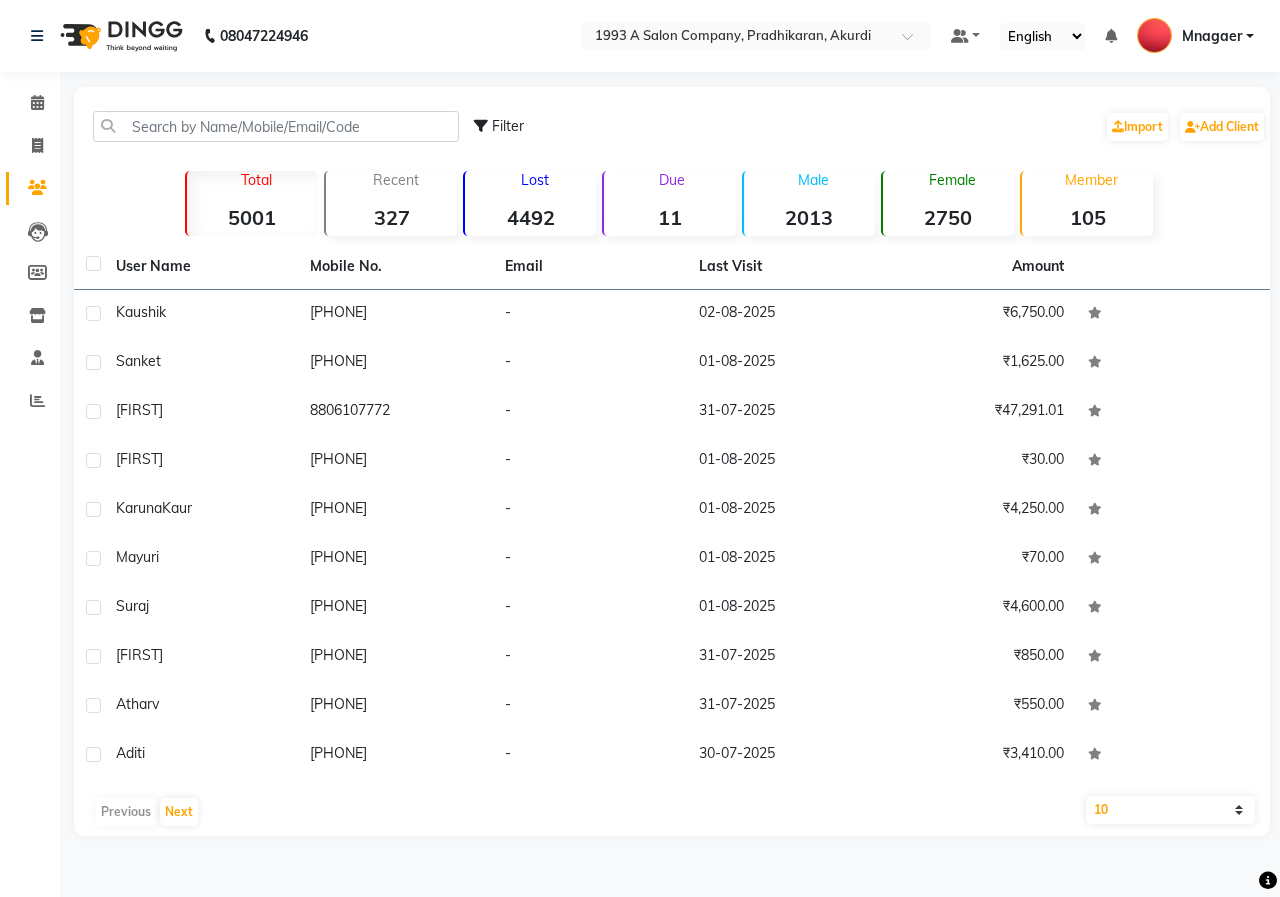 click on "Filter  Import   Add Client" 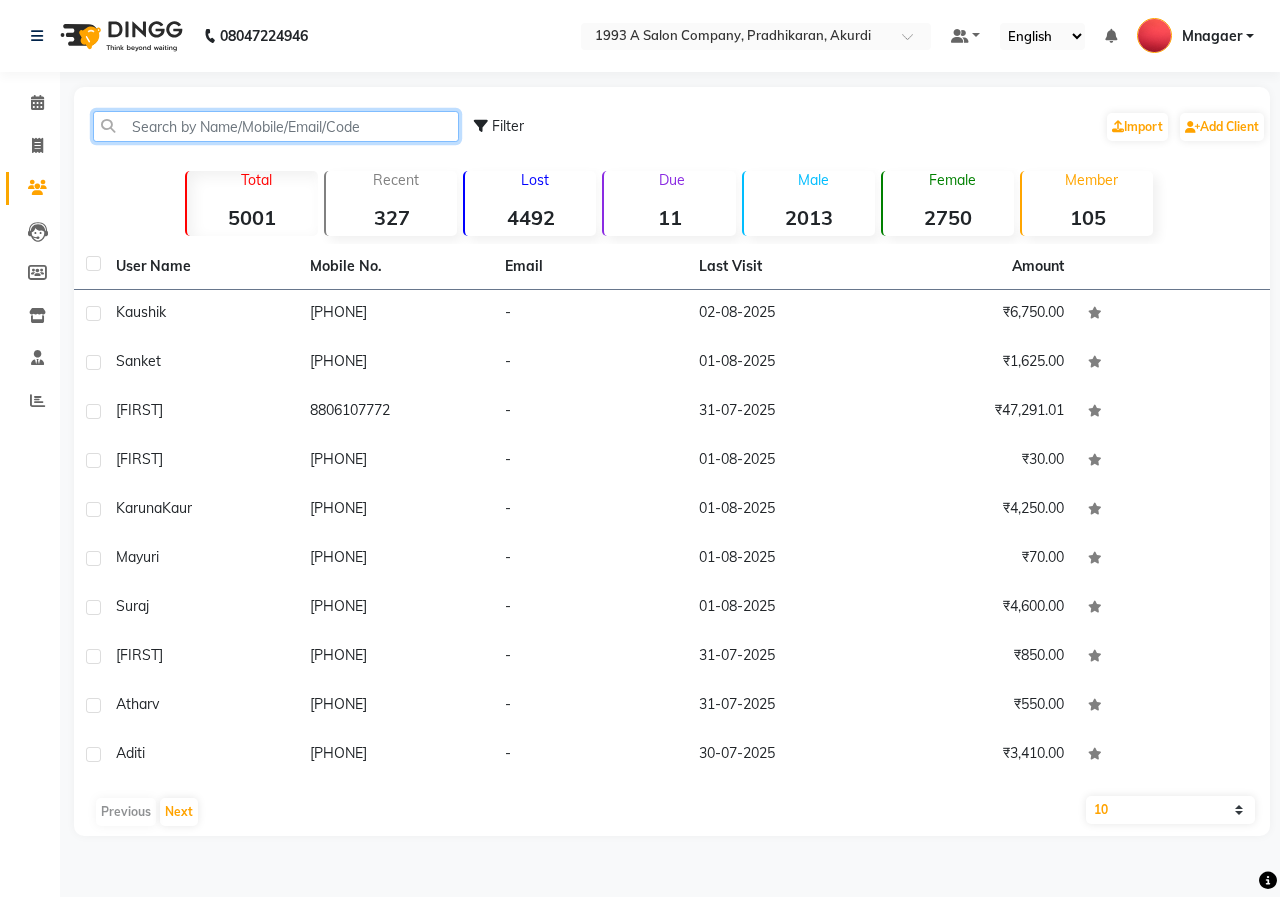click 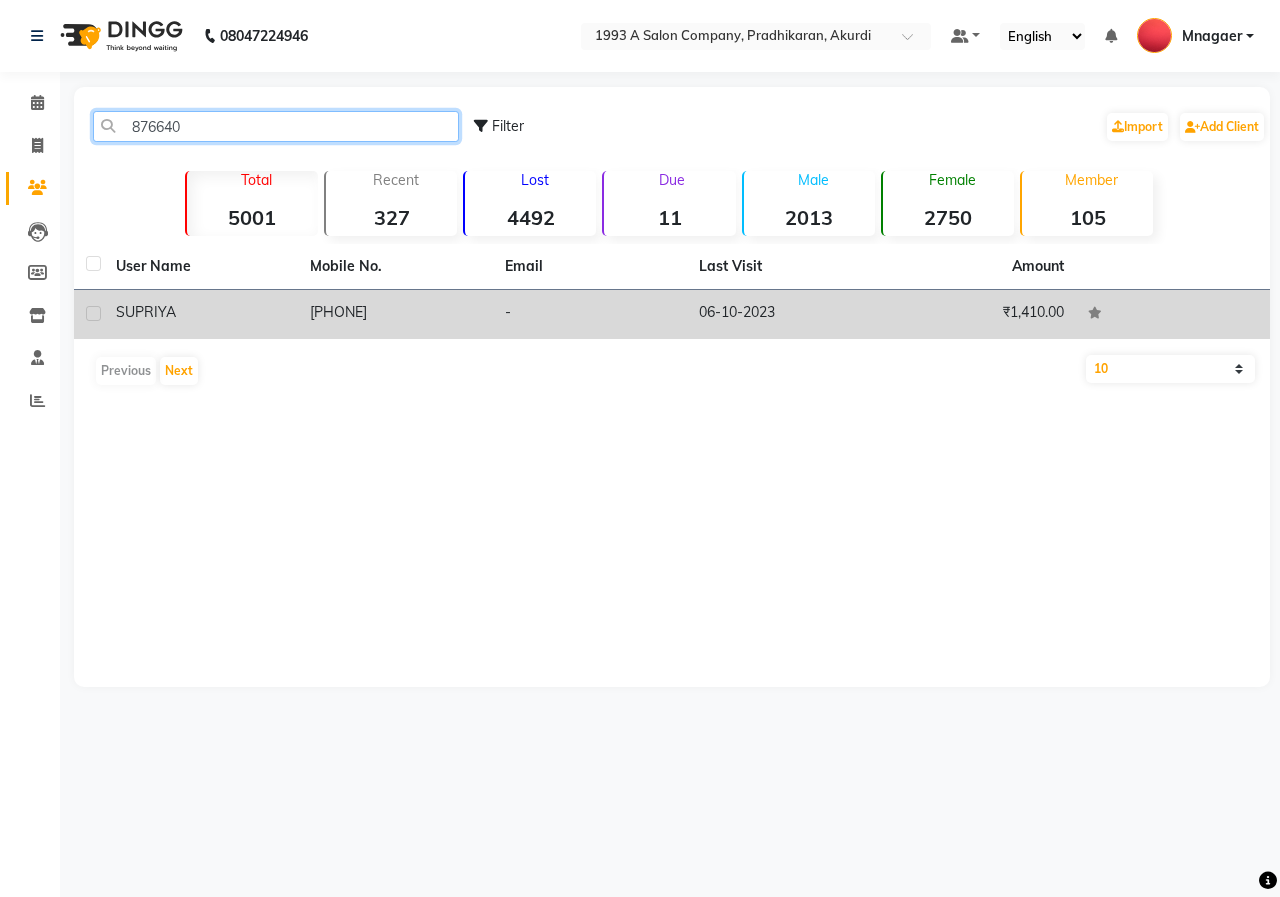 type on "876640" 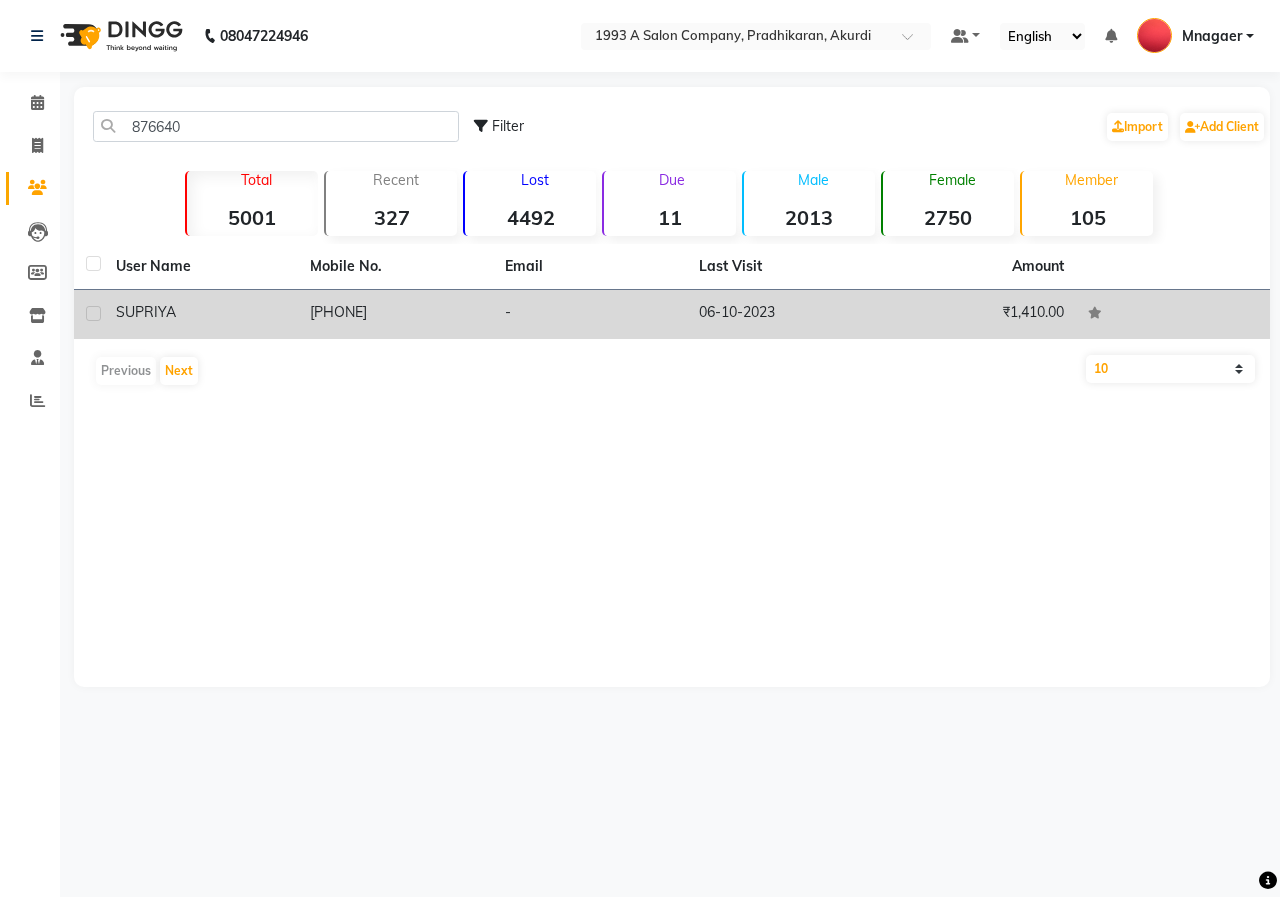 click on "-" 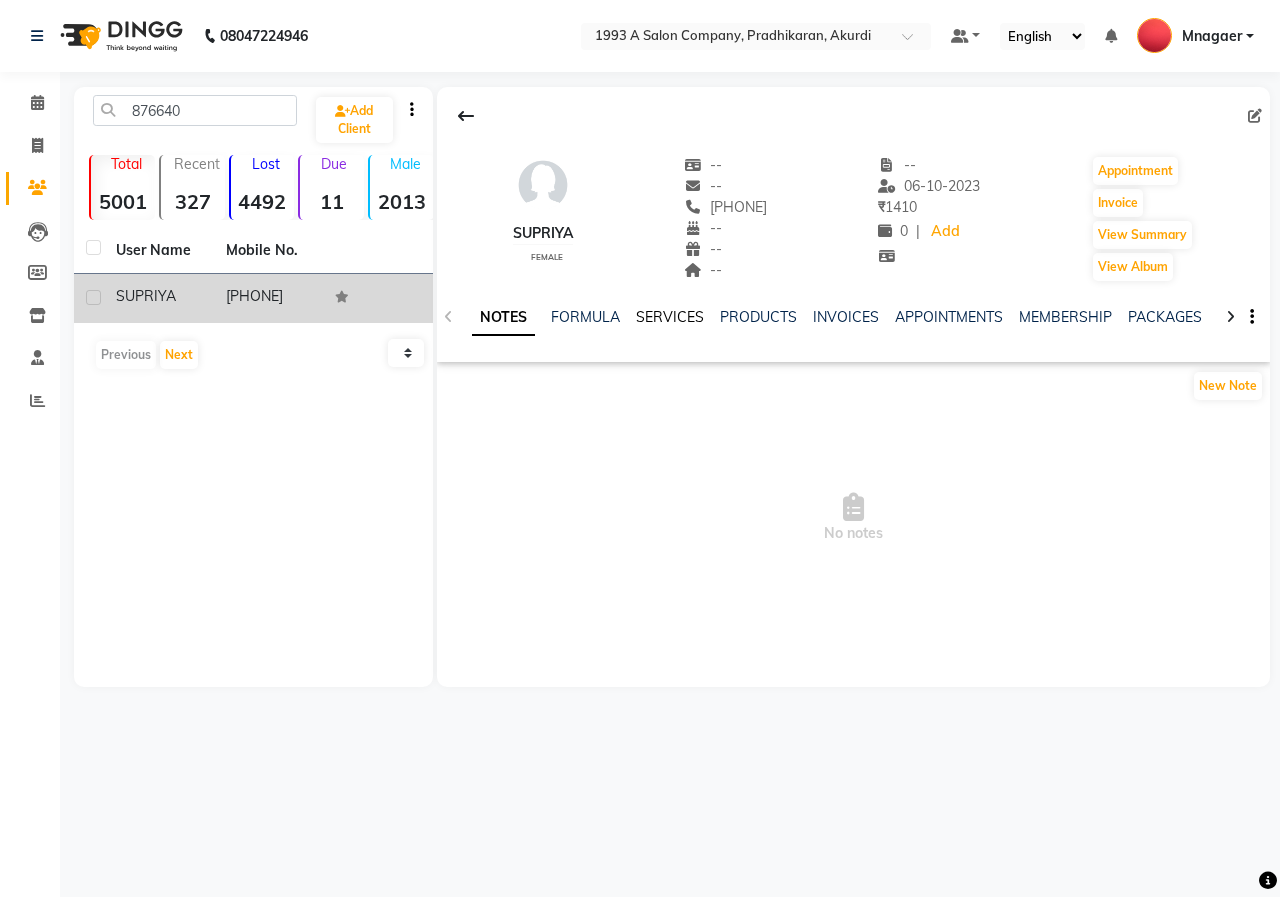 click on "SERVICES" 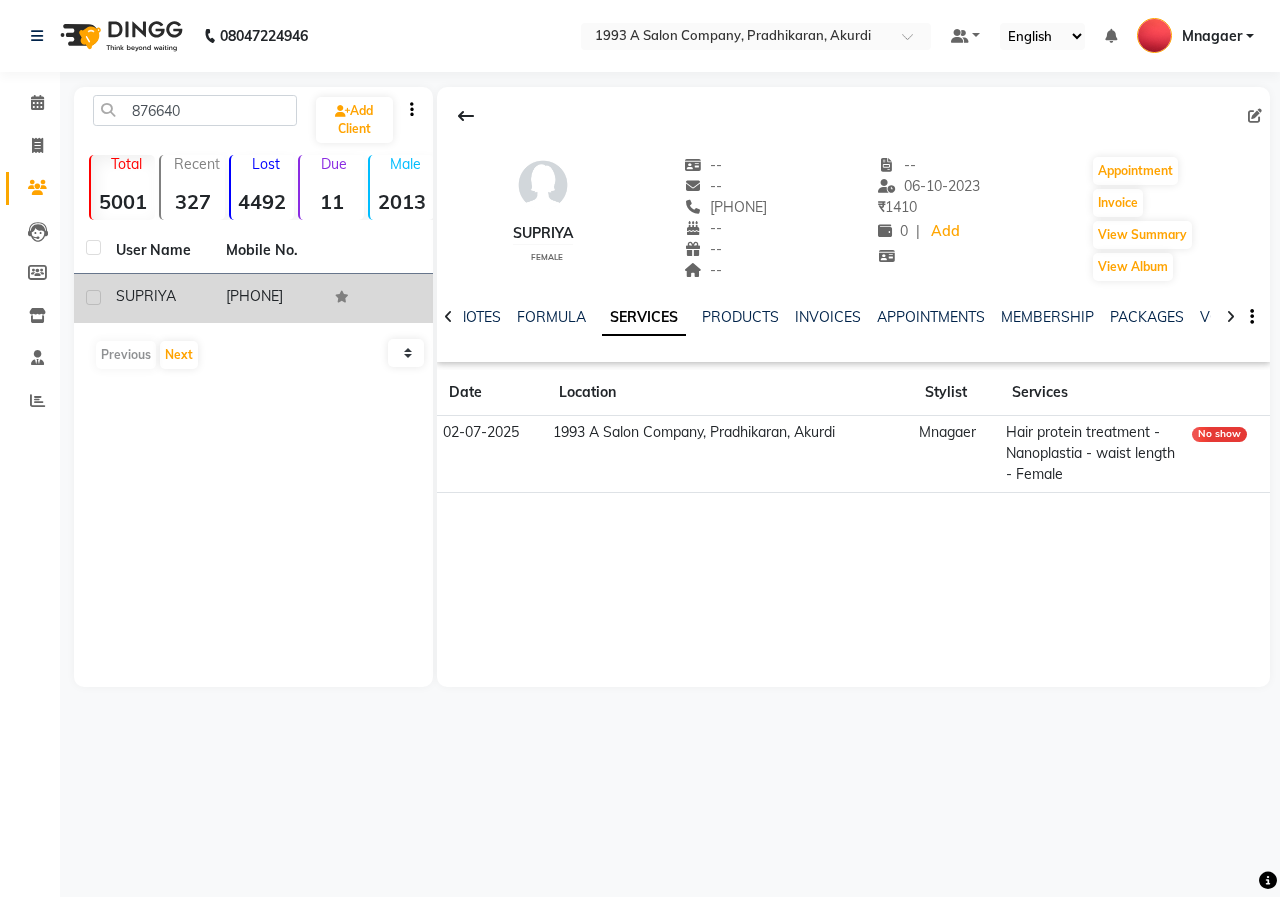 click on "1993 A Salon Company, Pradhikaran, Akurdi" 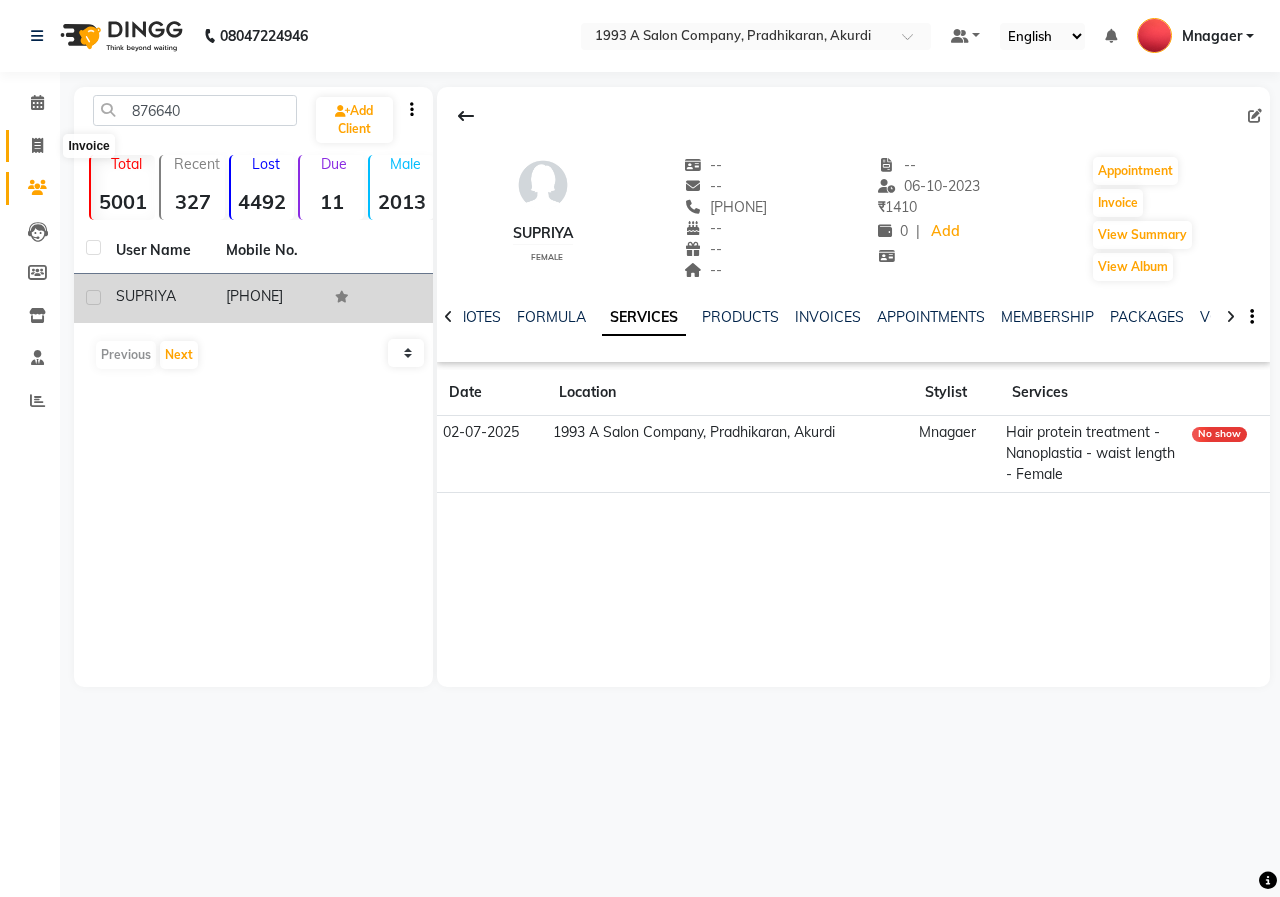 click on "Invoice" 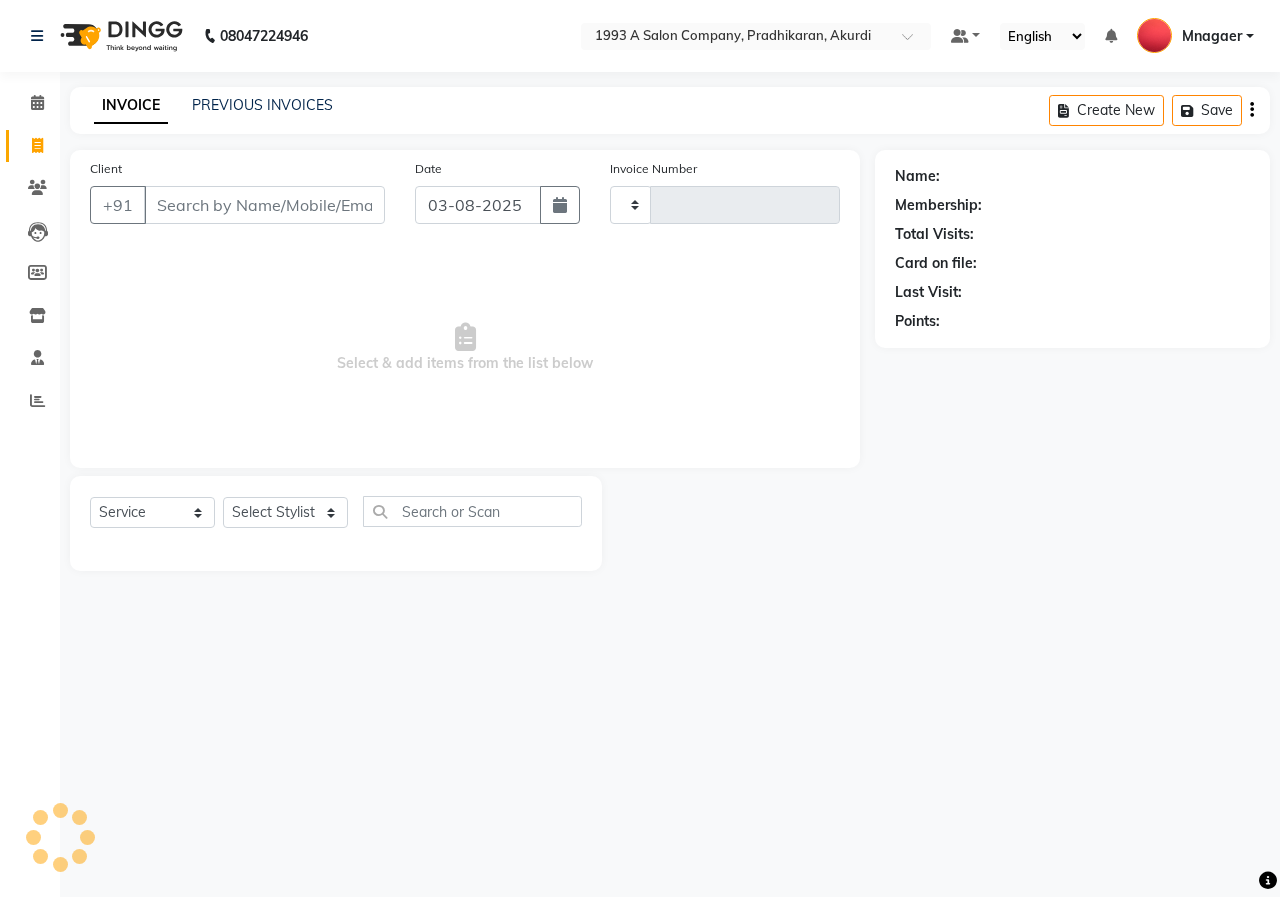 type on "0704" 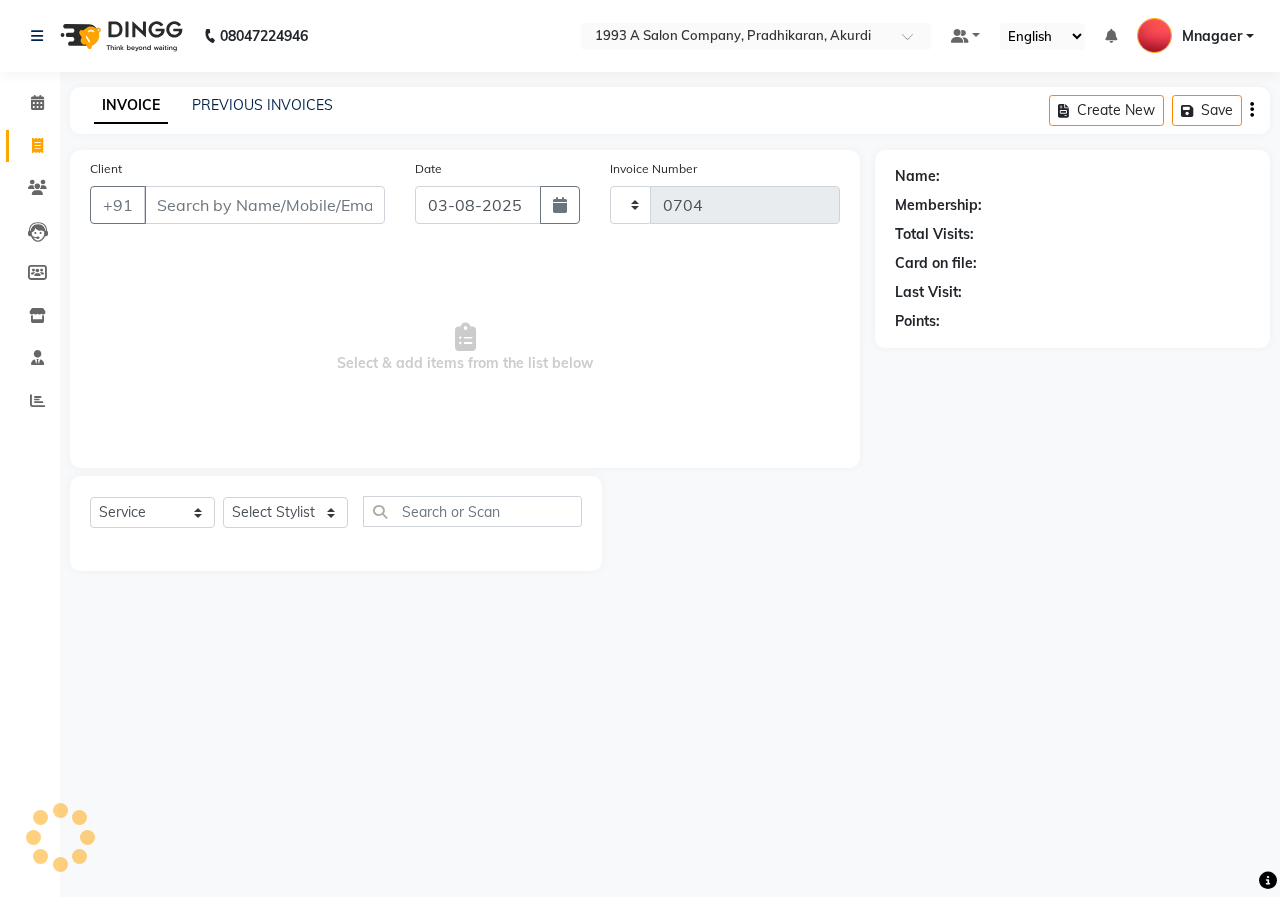 select on "100" 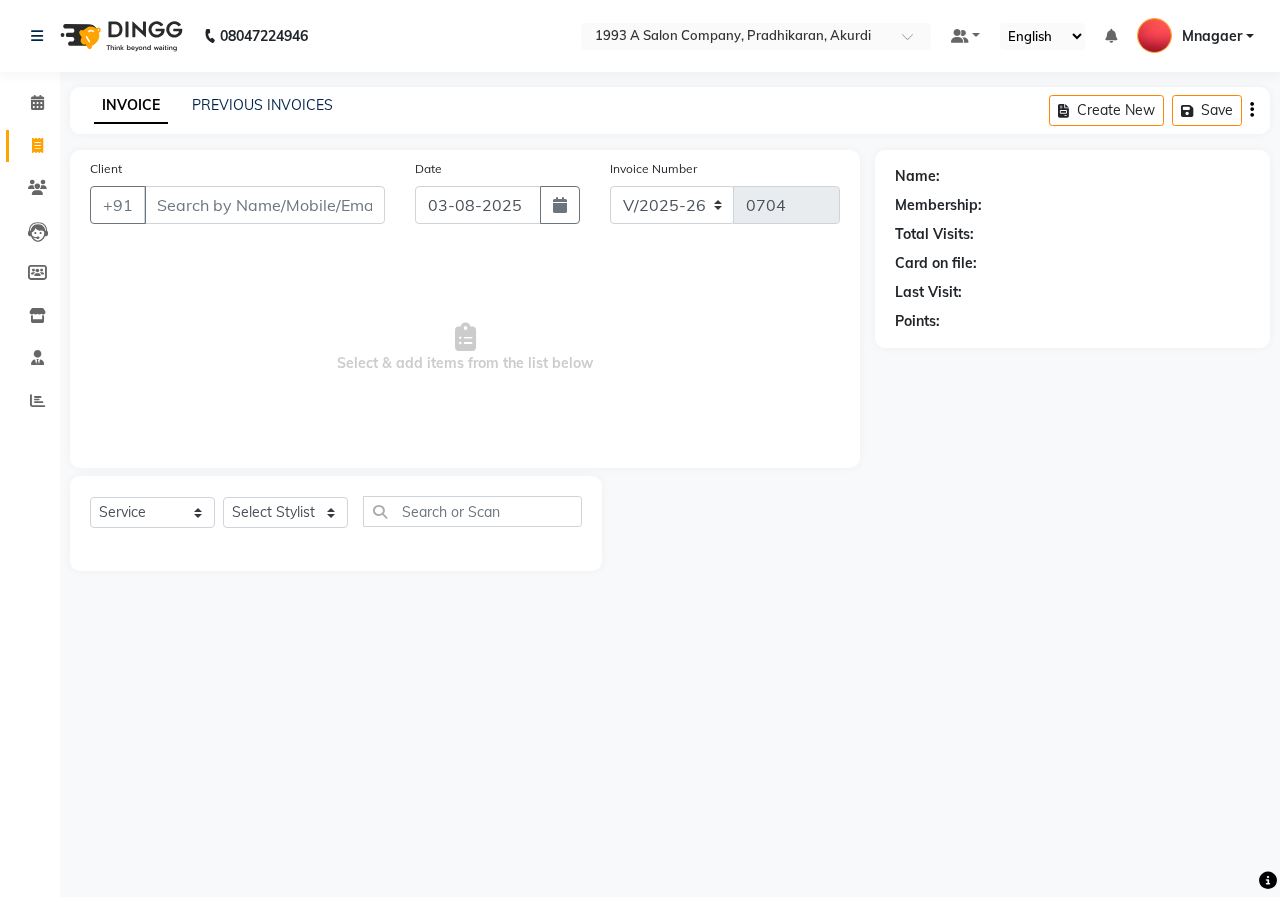 click on "INVOICE PREVIOUS INVOICES Create New   Save" 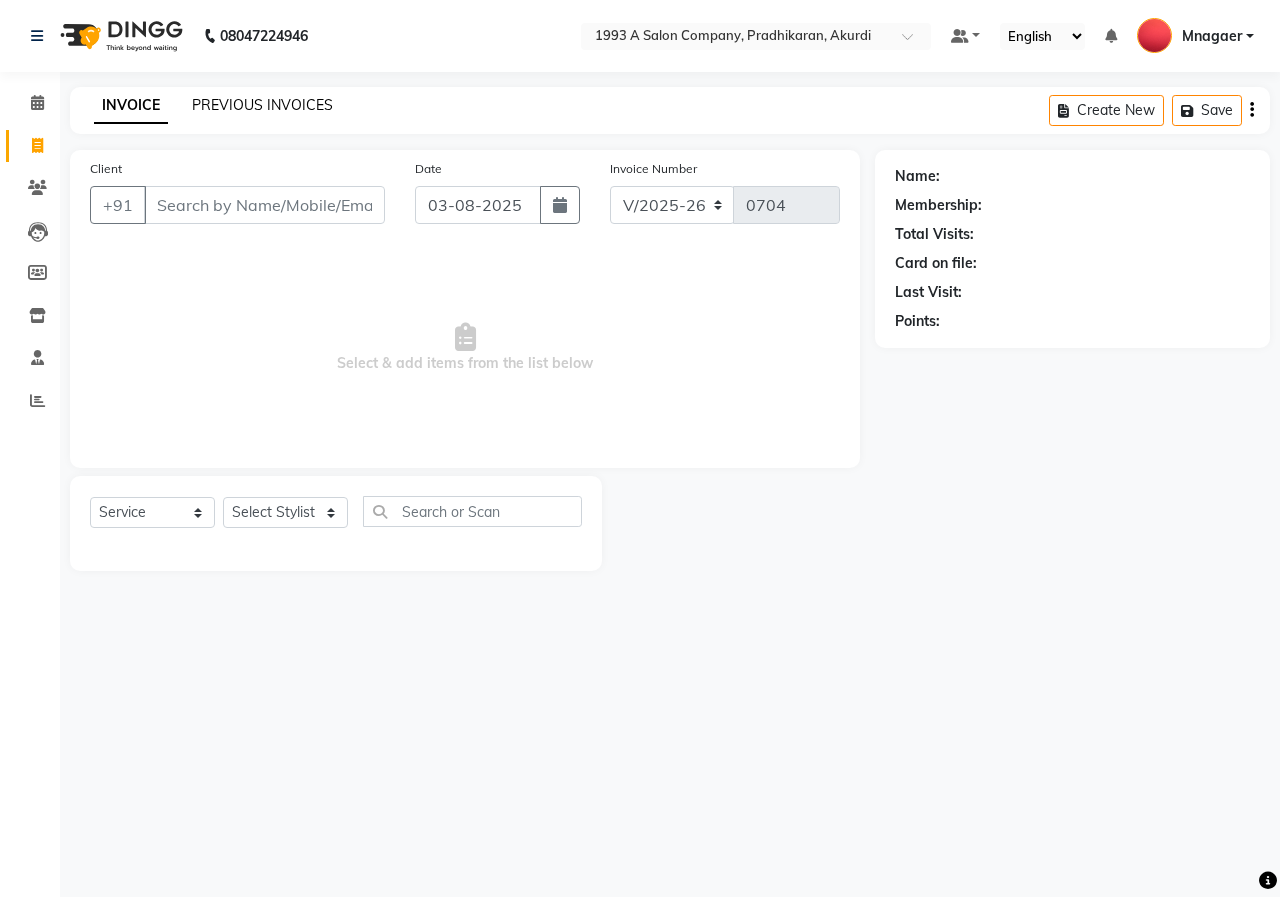 click on "PREVIOUS INVOICES" 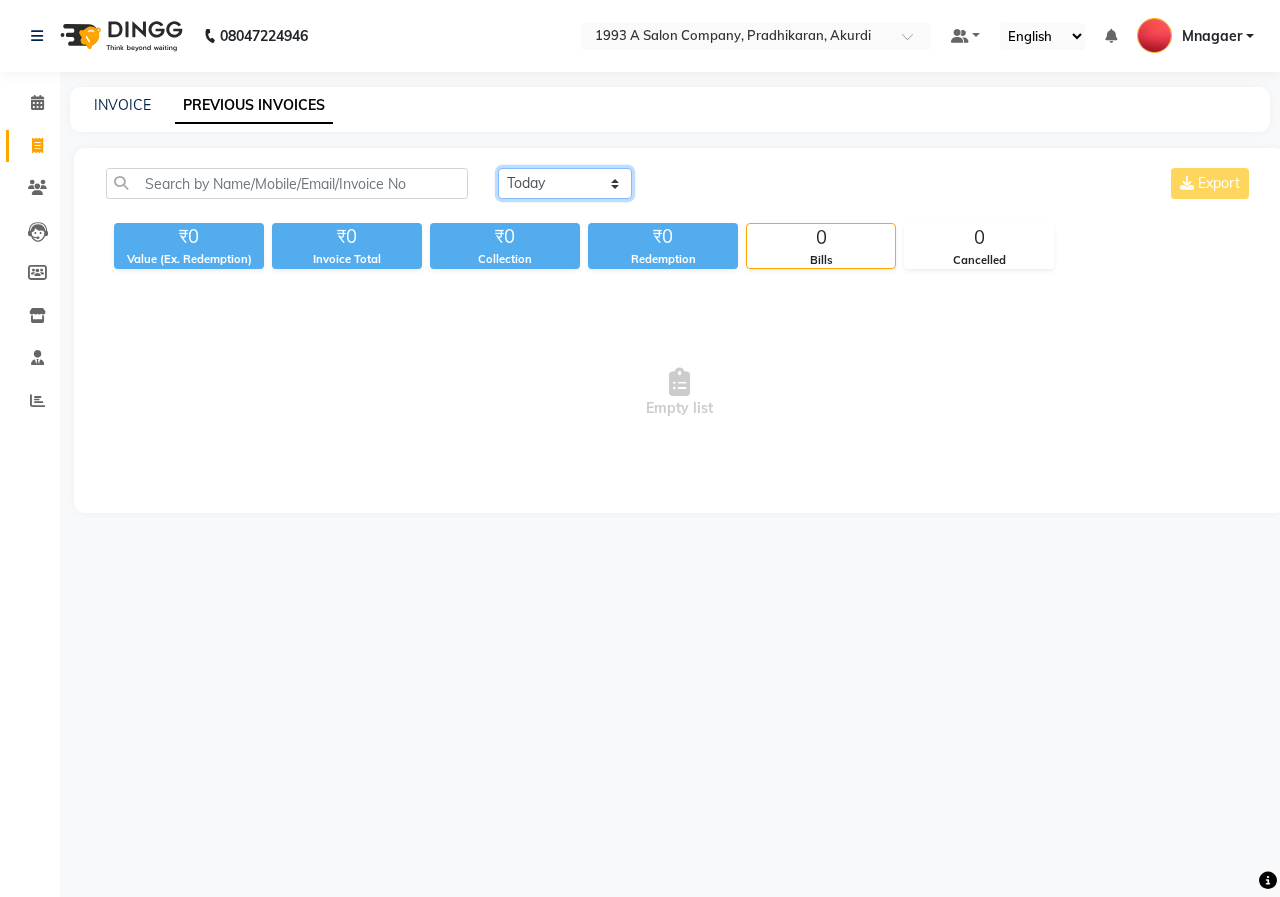 drag, startPoint x: 545, startPoint y: 177, endPoint x: 539, endPoint y: 197, distance: 20.880613 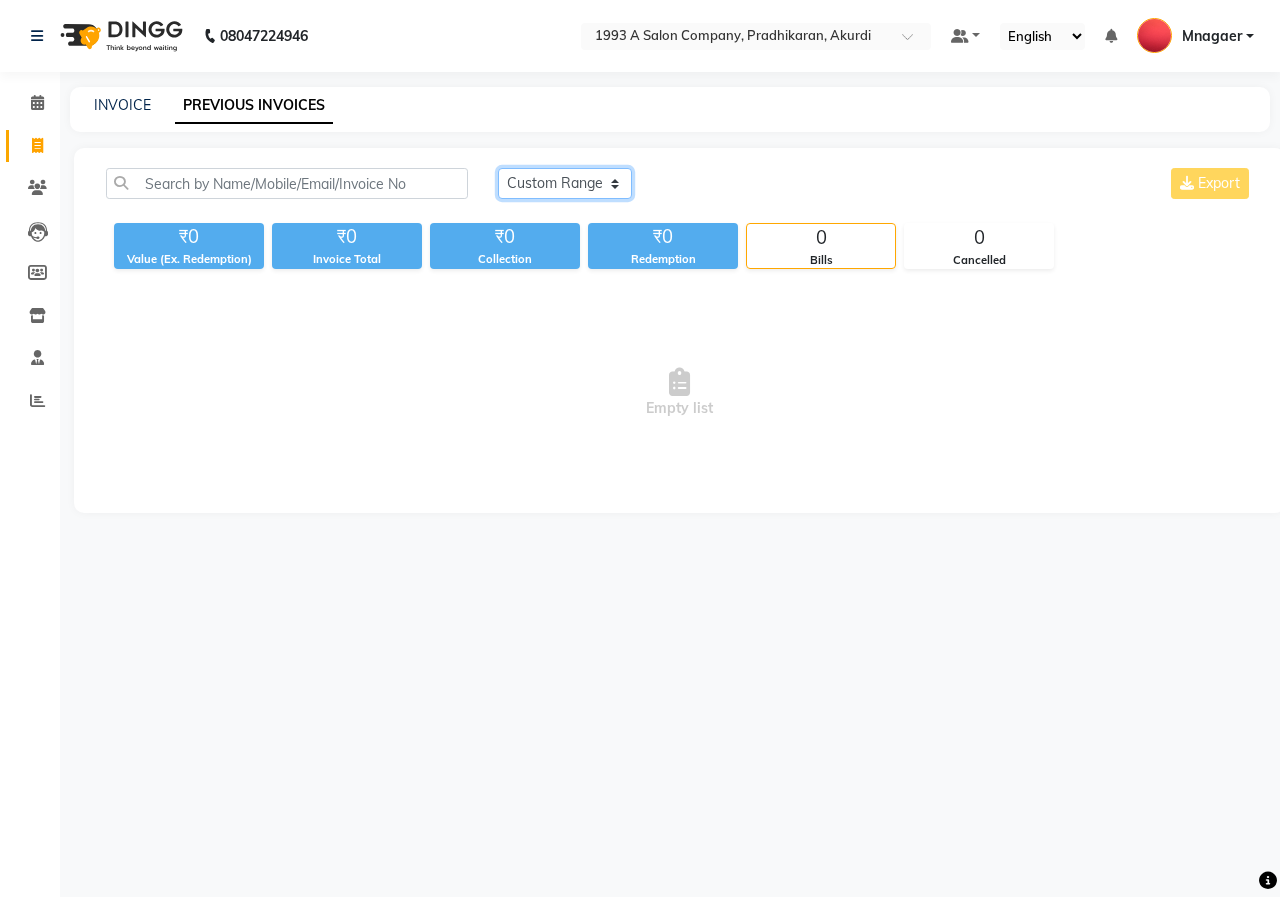click on "Today Yesterday Custom Range" 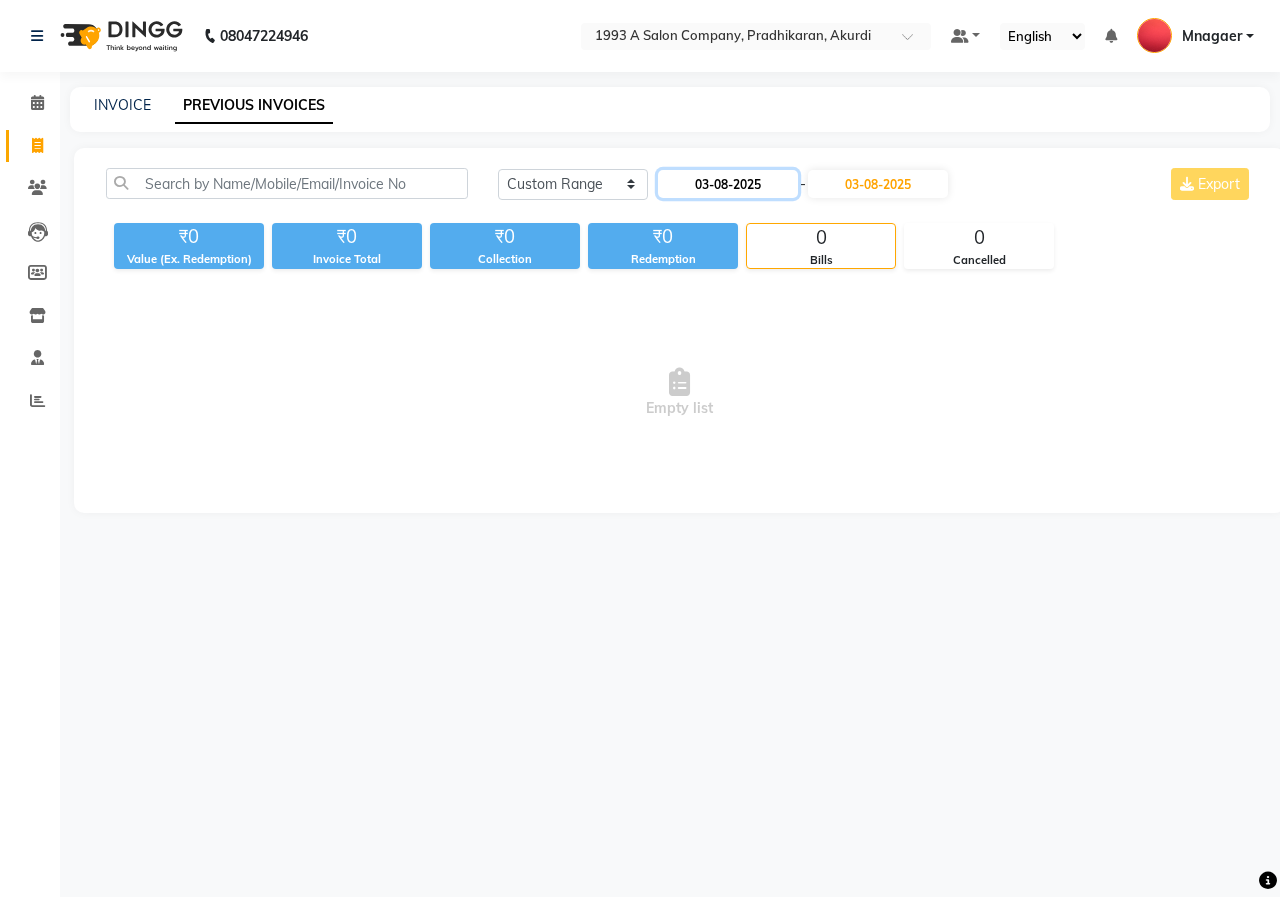 click on "03-08-2025" 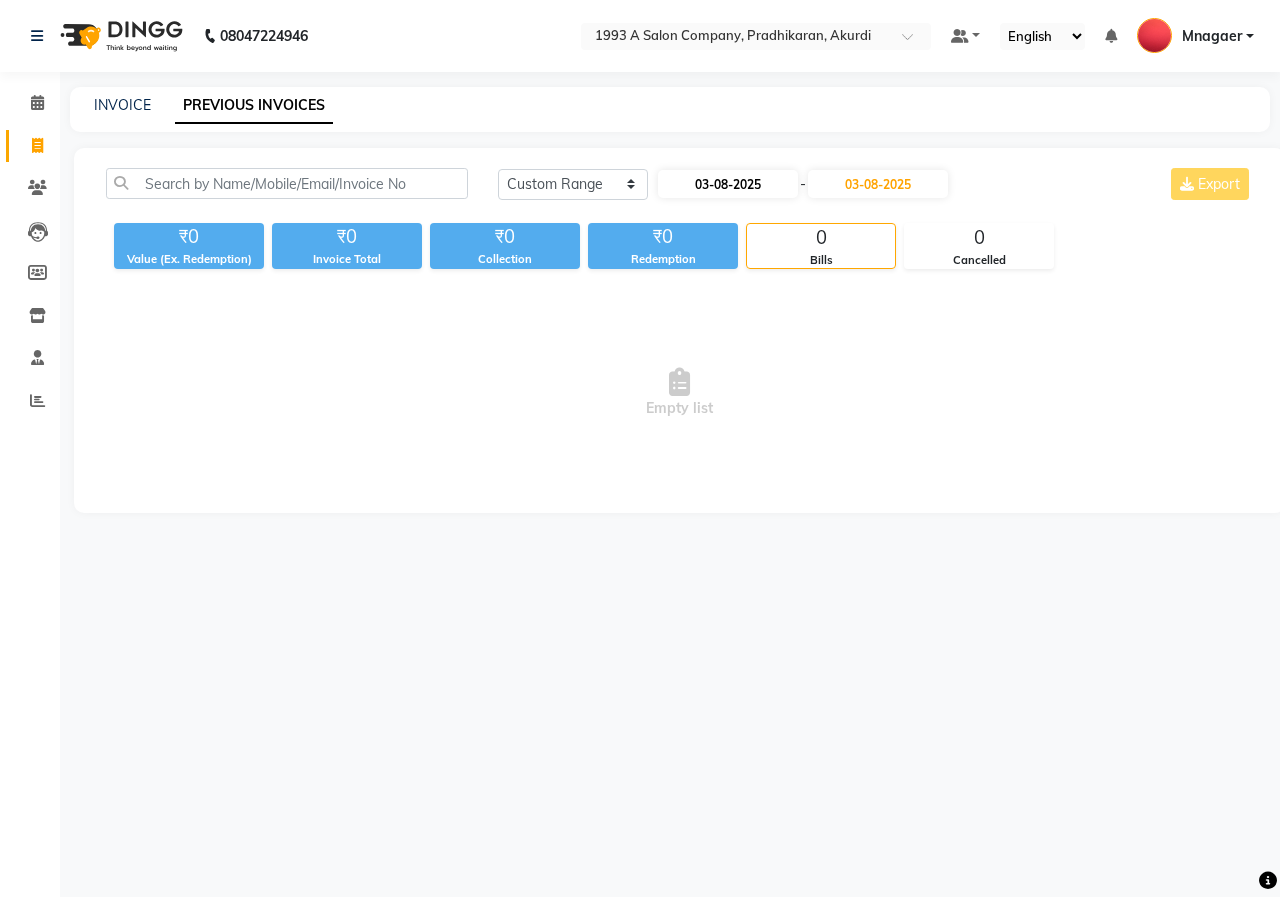 select on "8" 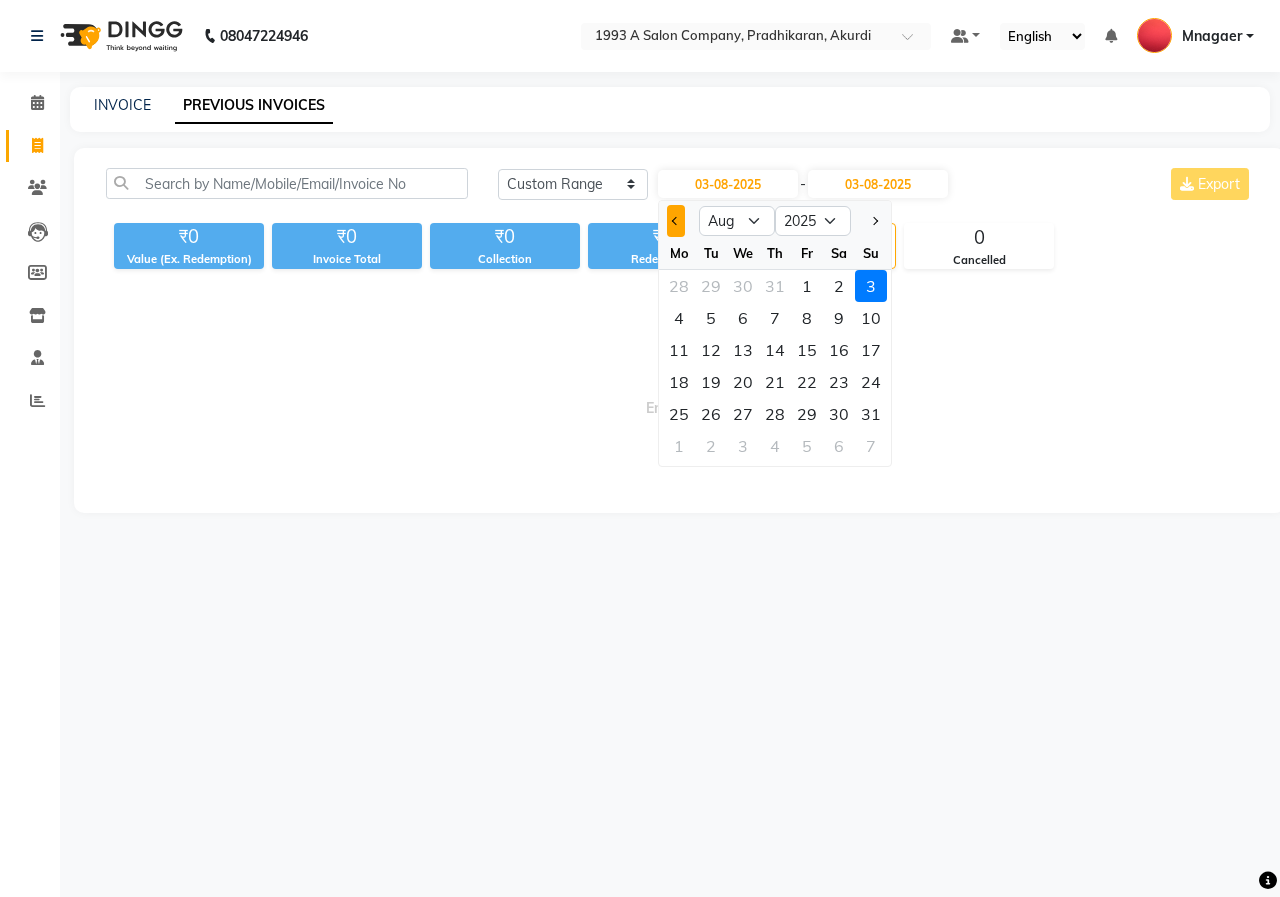 click 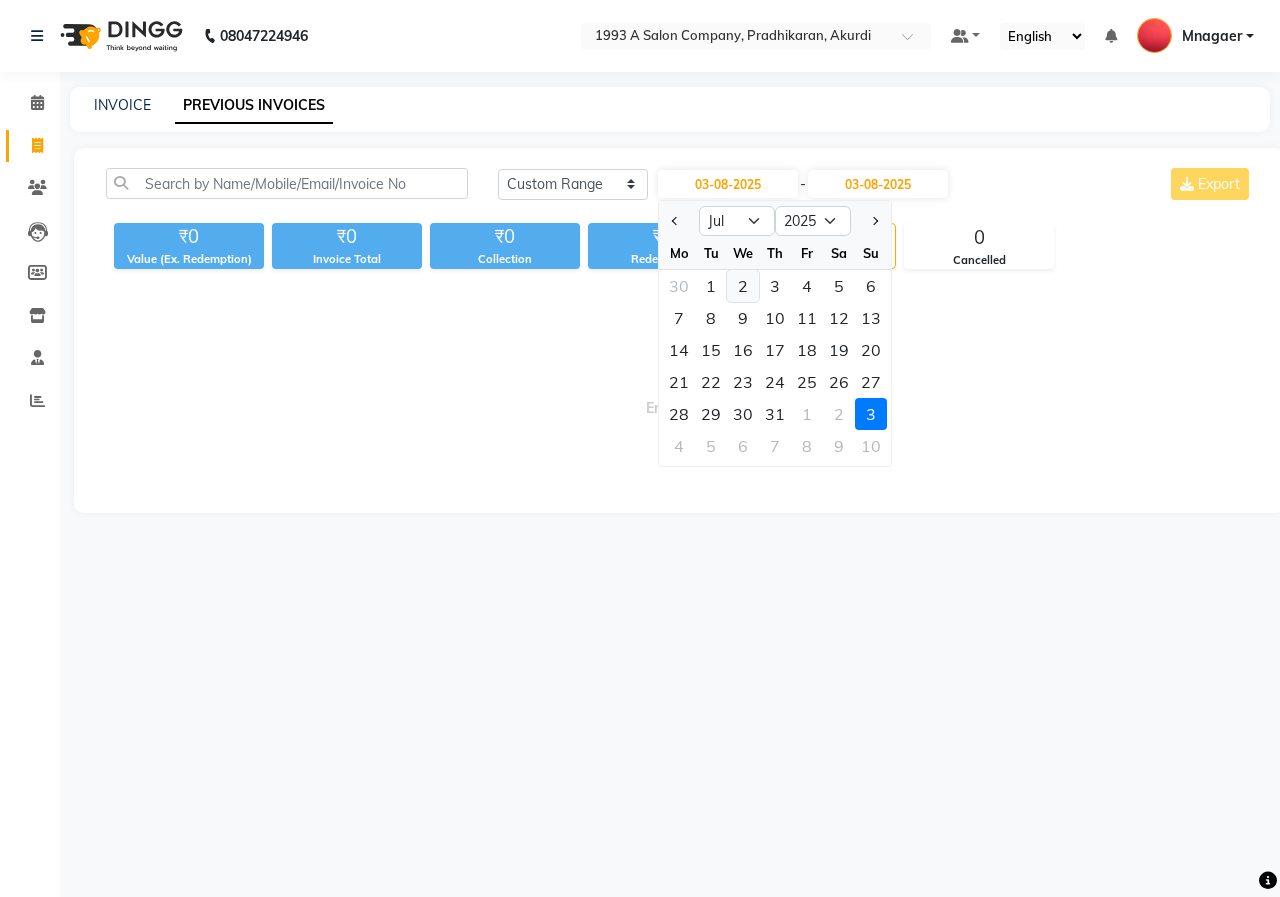 click on "2" 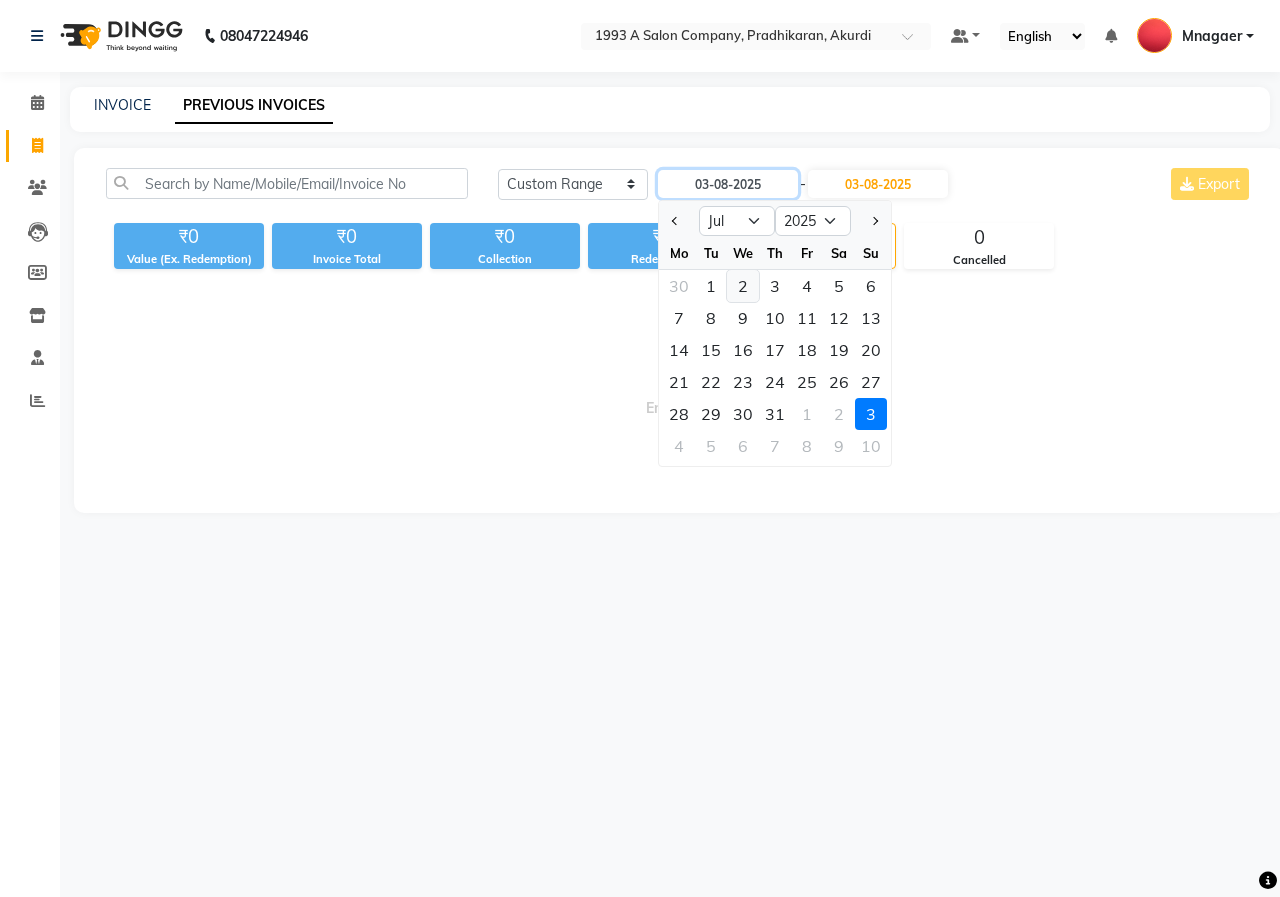 type on "02-07-2025" 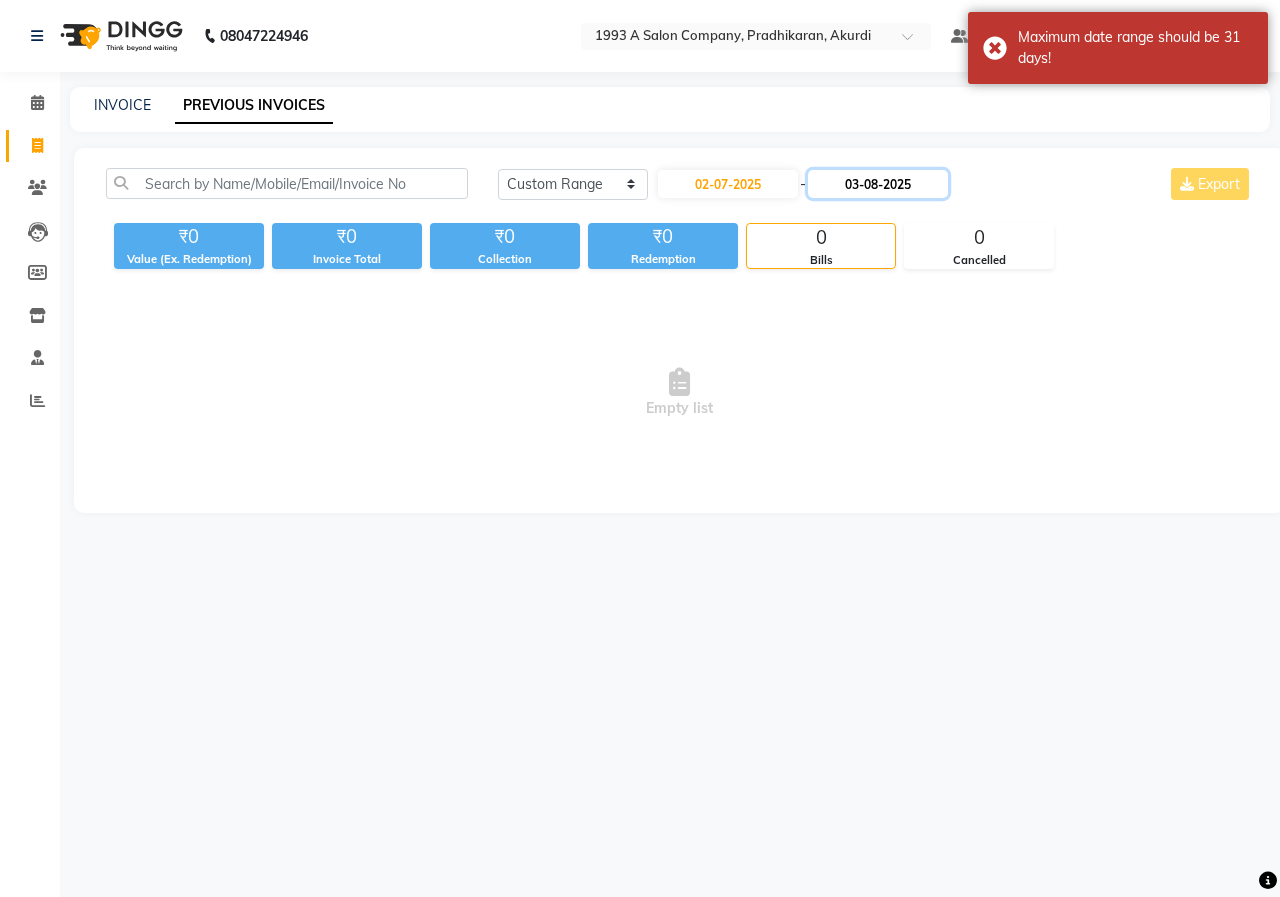 click on "03-08-2025" 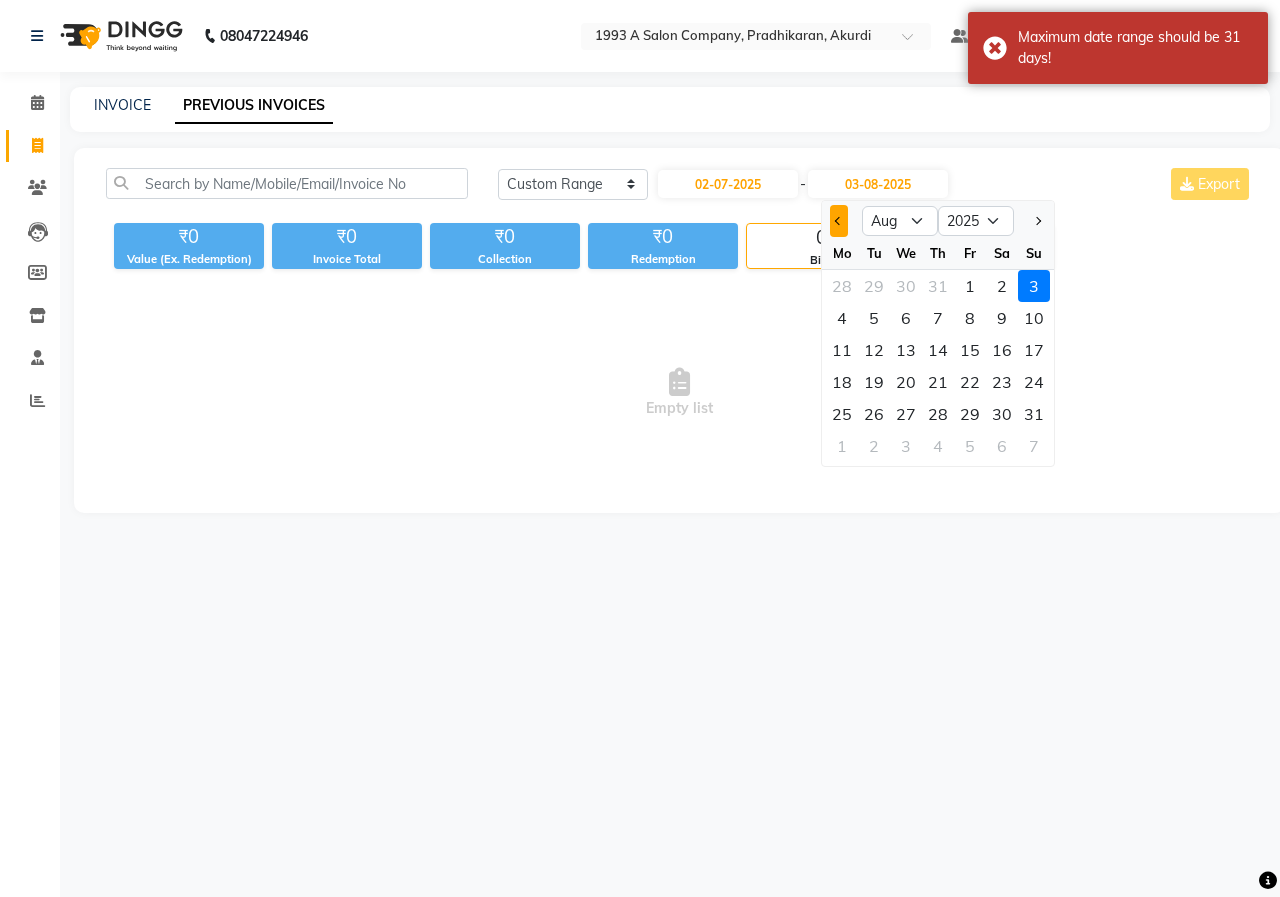 click 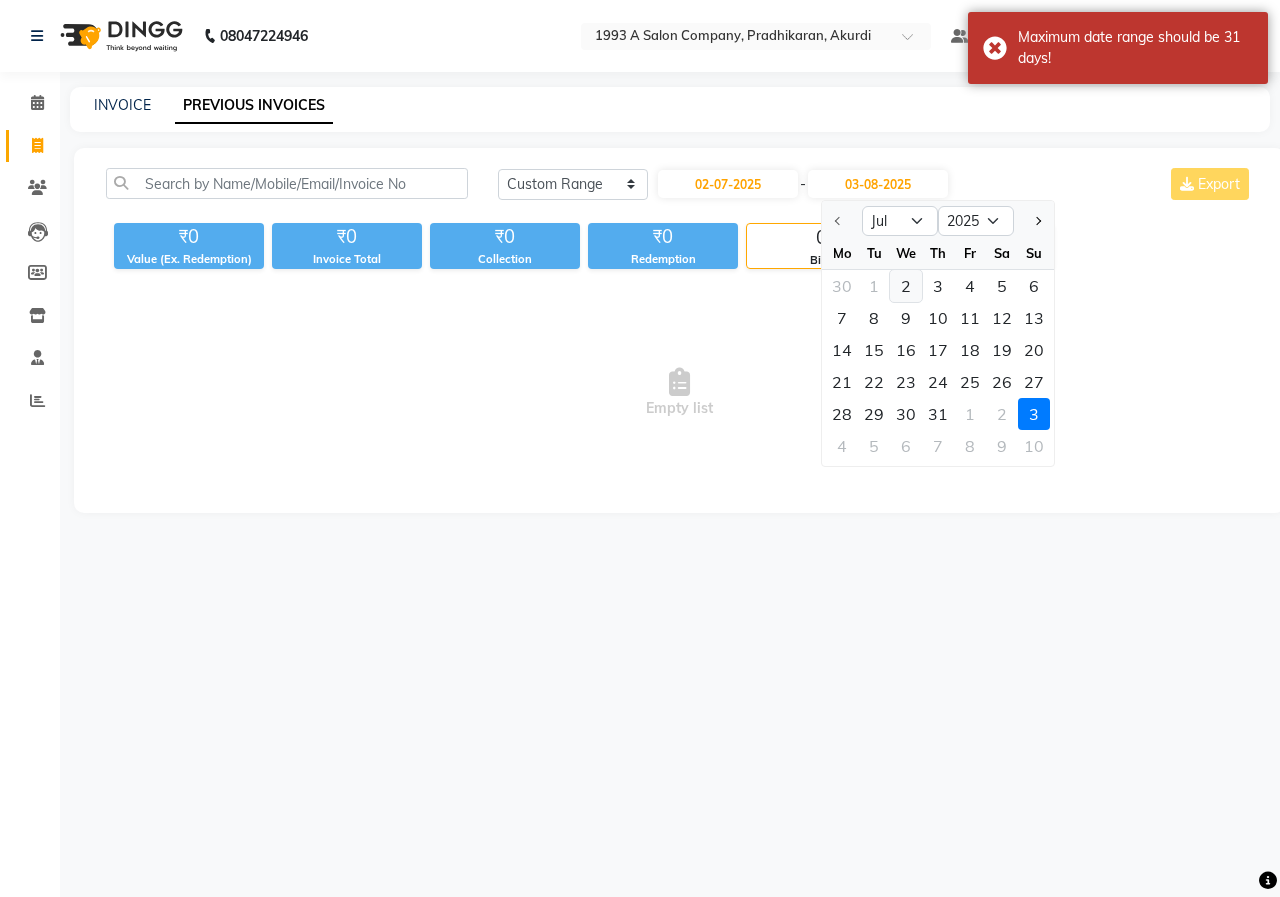 click on "2" 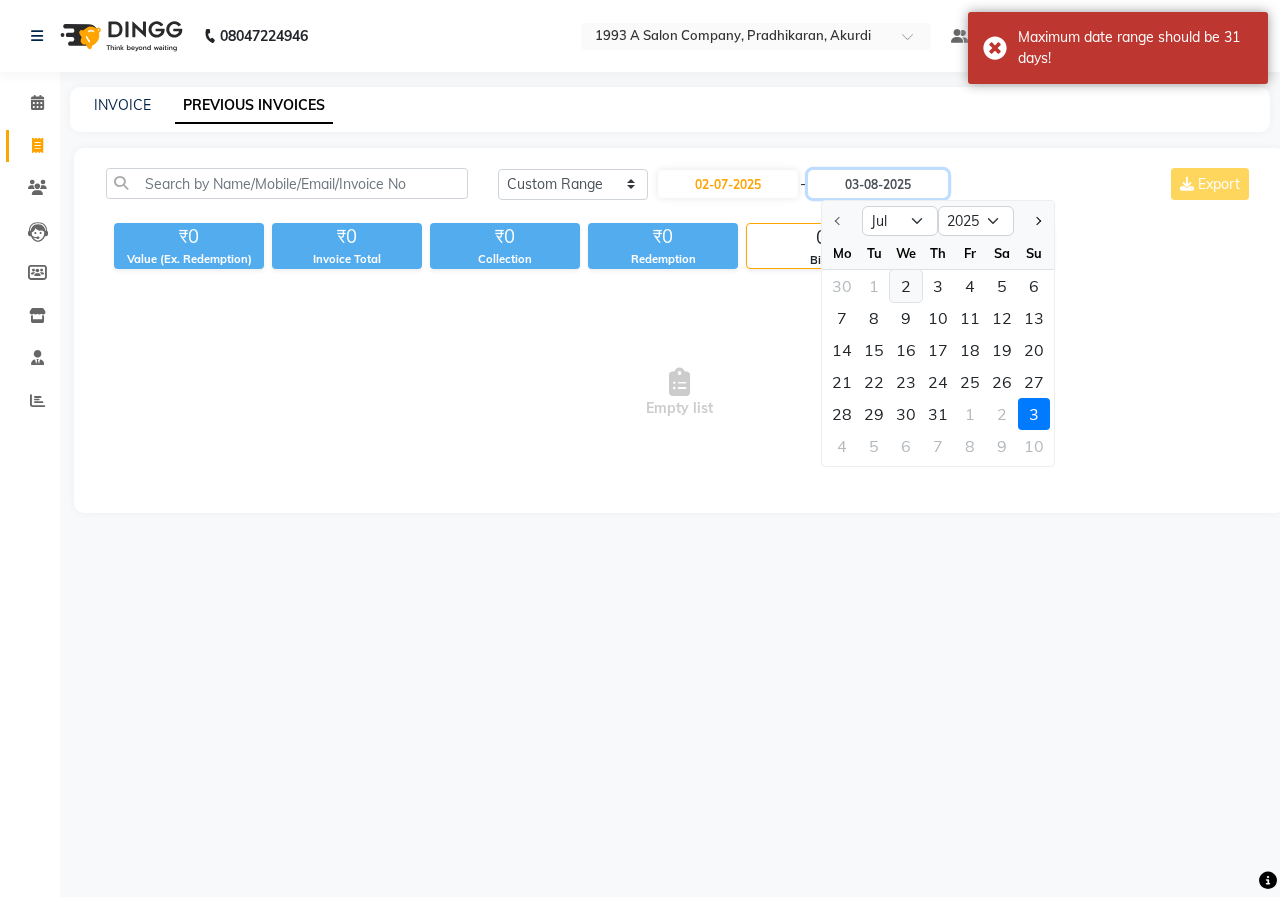 type on "02-07-2025" 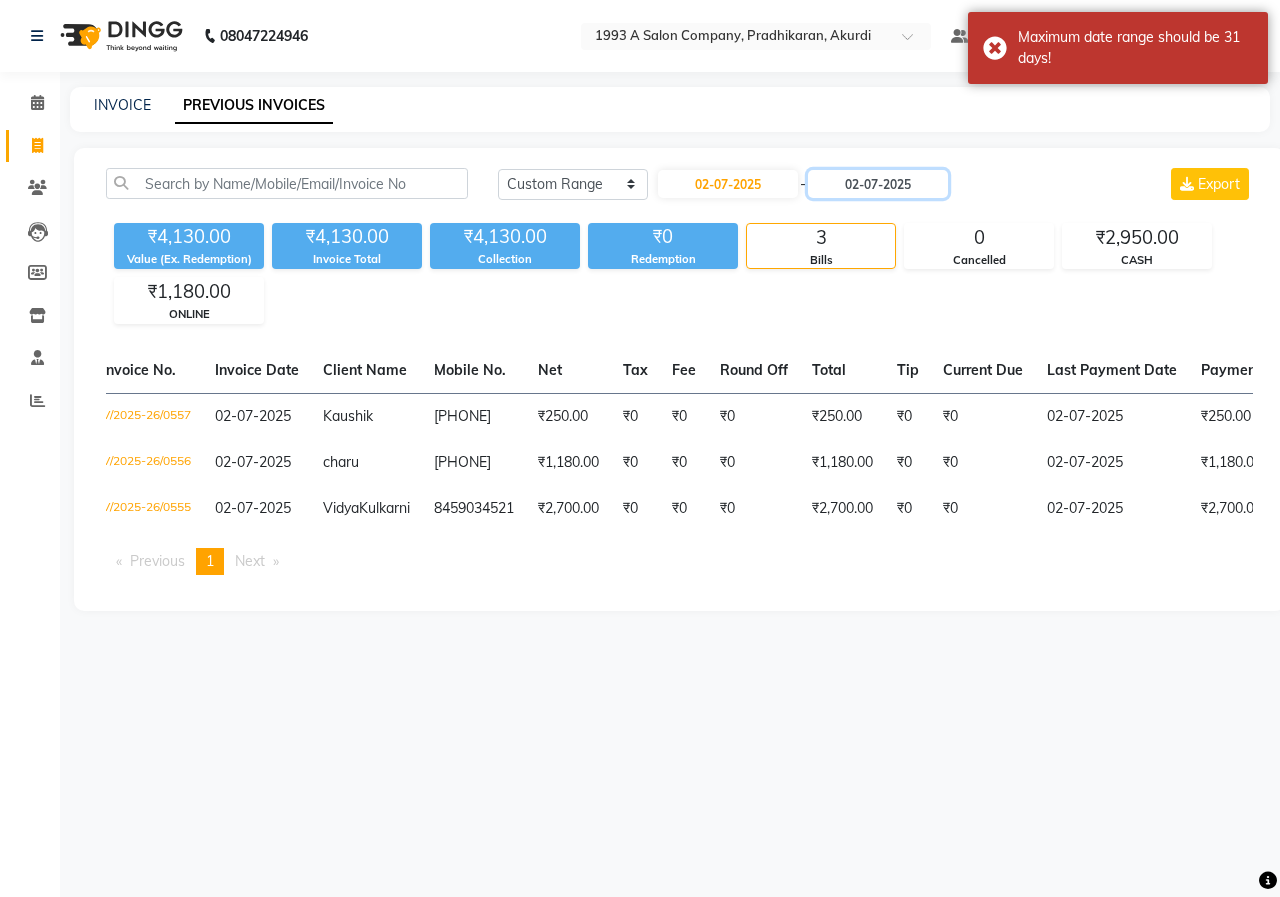 scroll, scrollTop: 0, scrollLeft: 0, axis: both 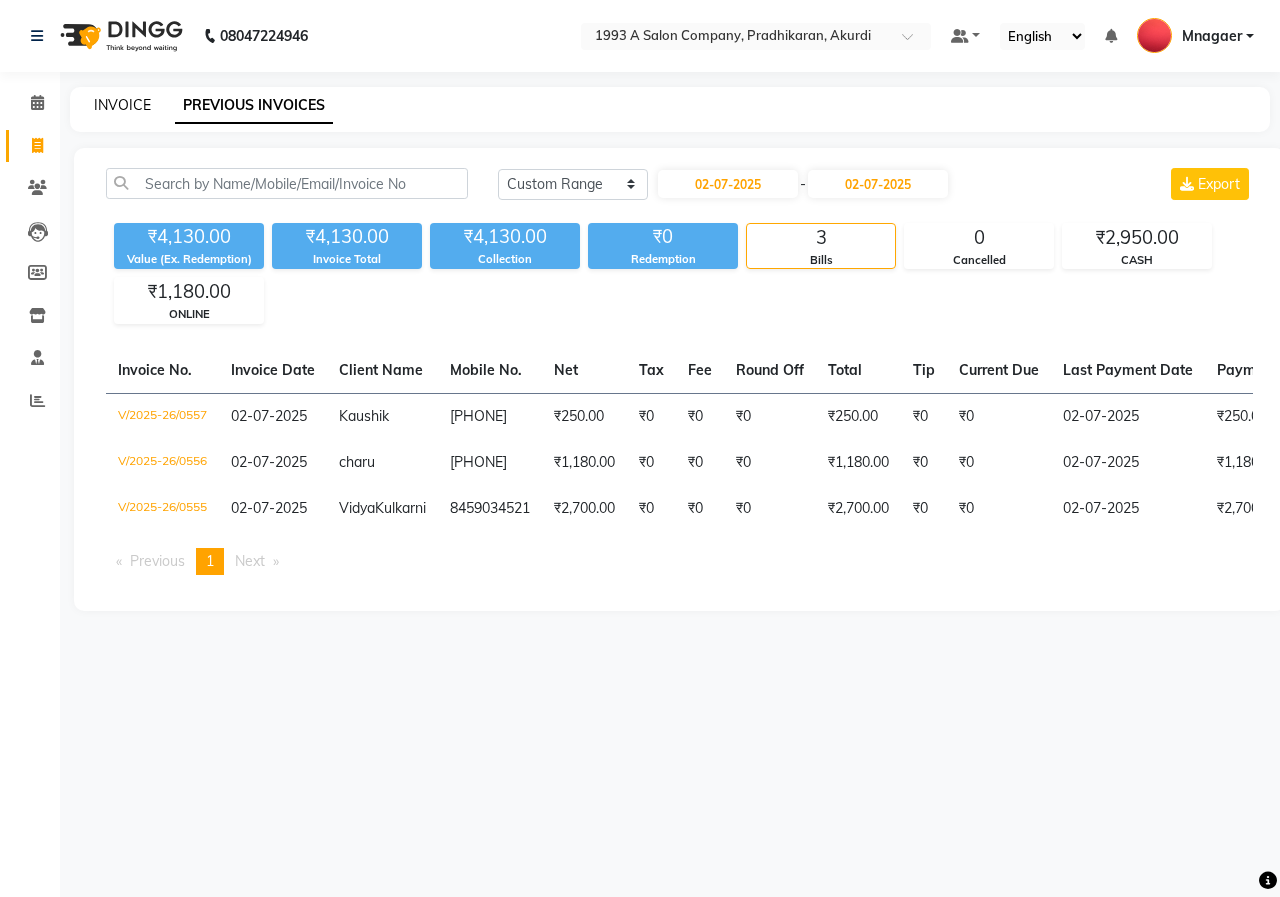click on "INVOICE" 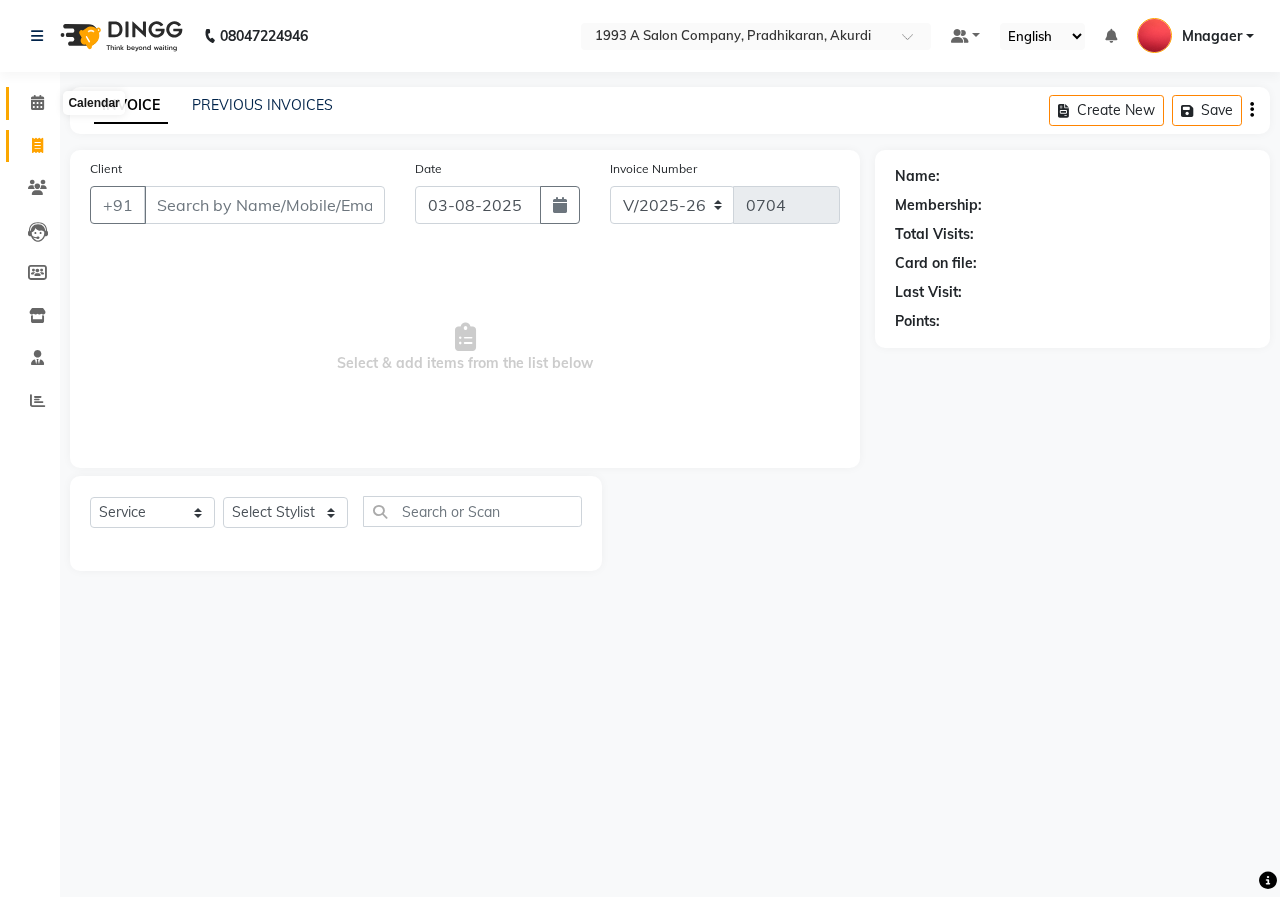 click 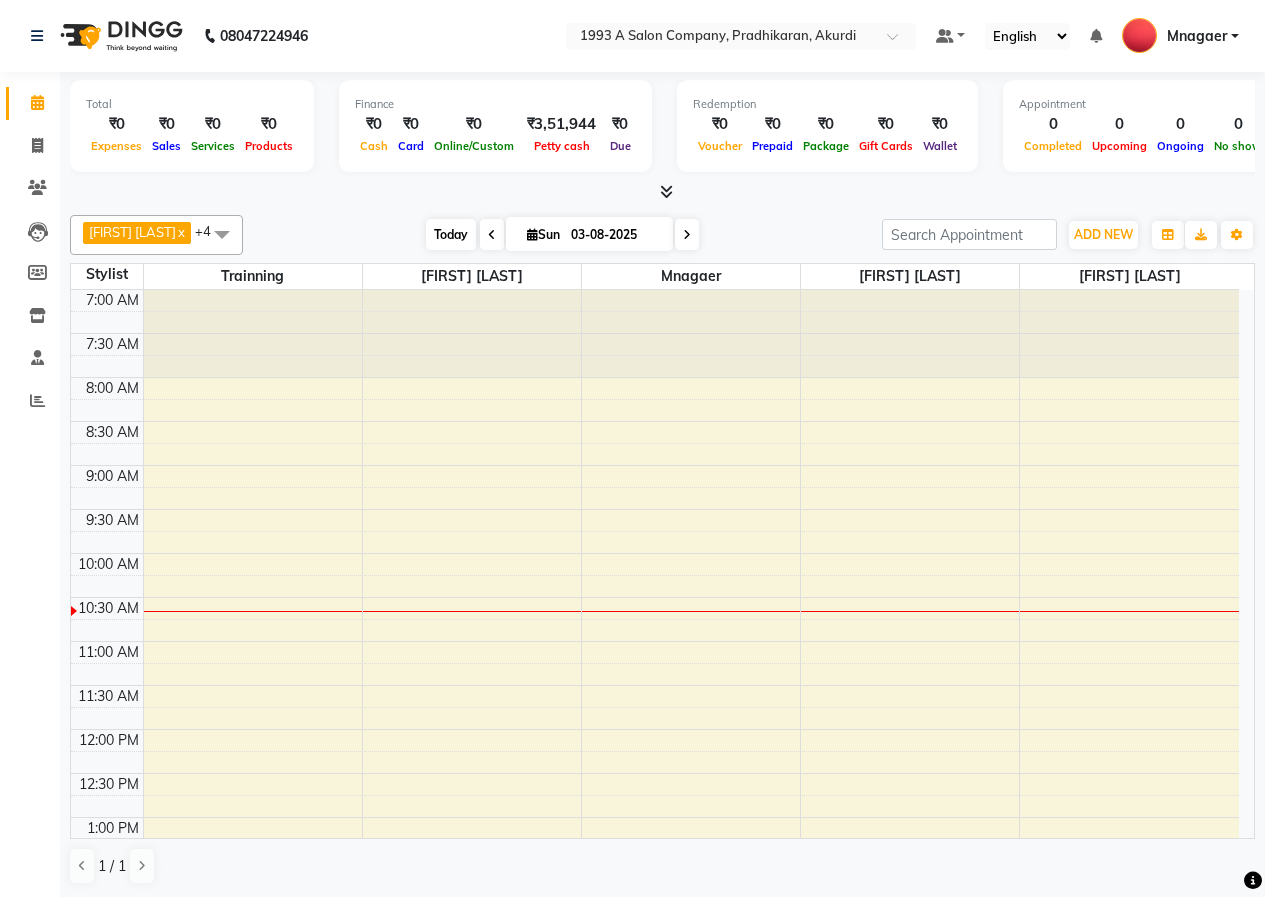 click on "Today" at bounding box center [451, 234] 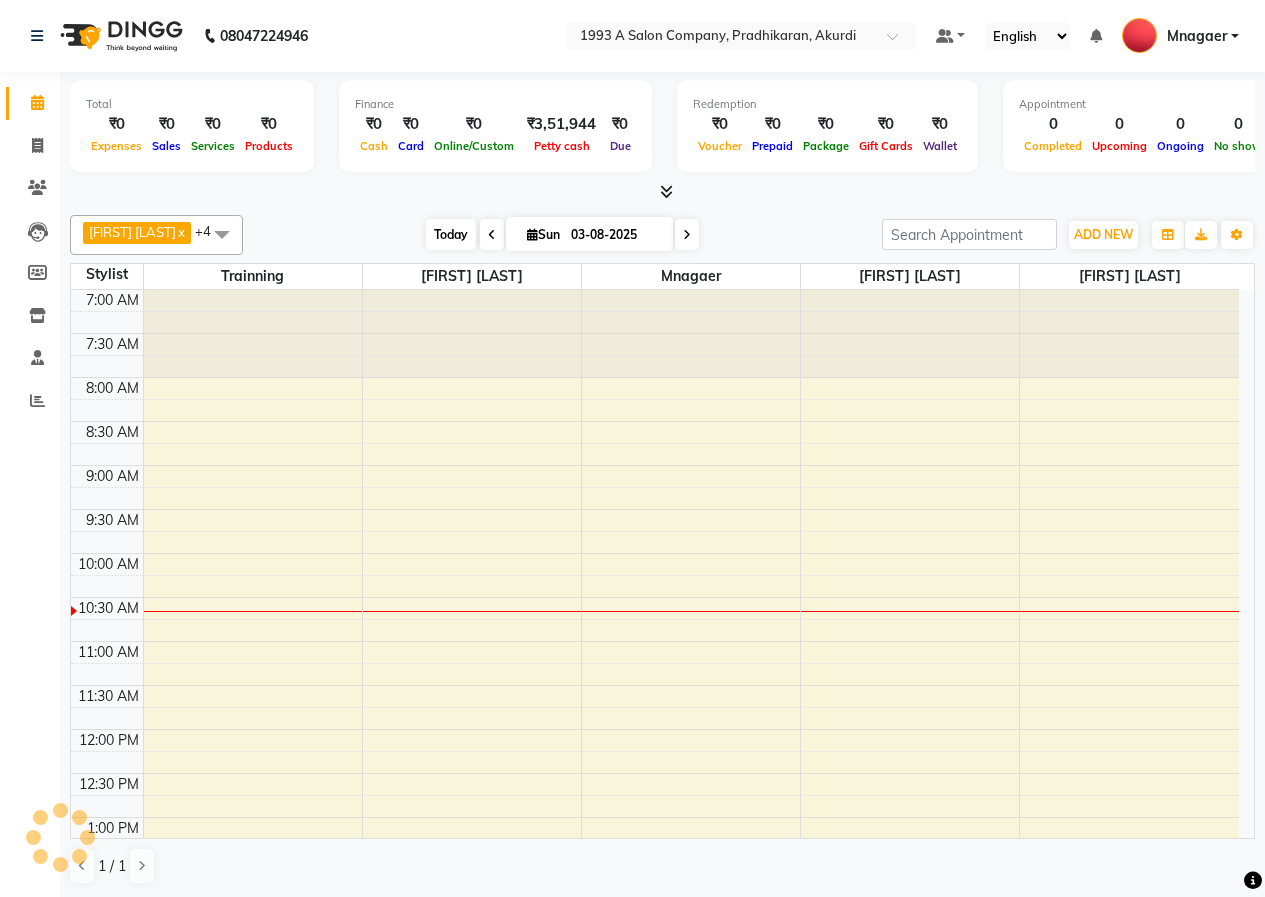 scroll, scrollTop: 265, scrollLeft: 0, axis: vertical 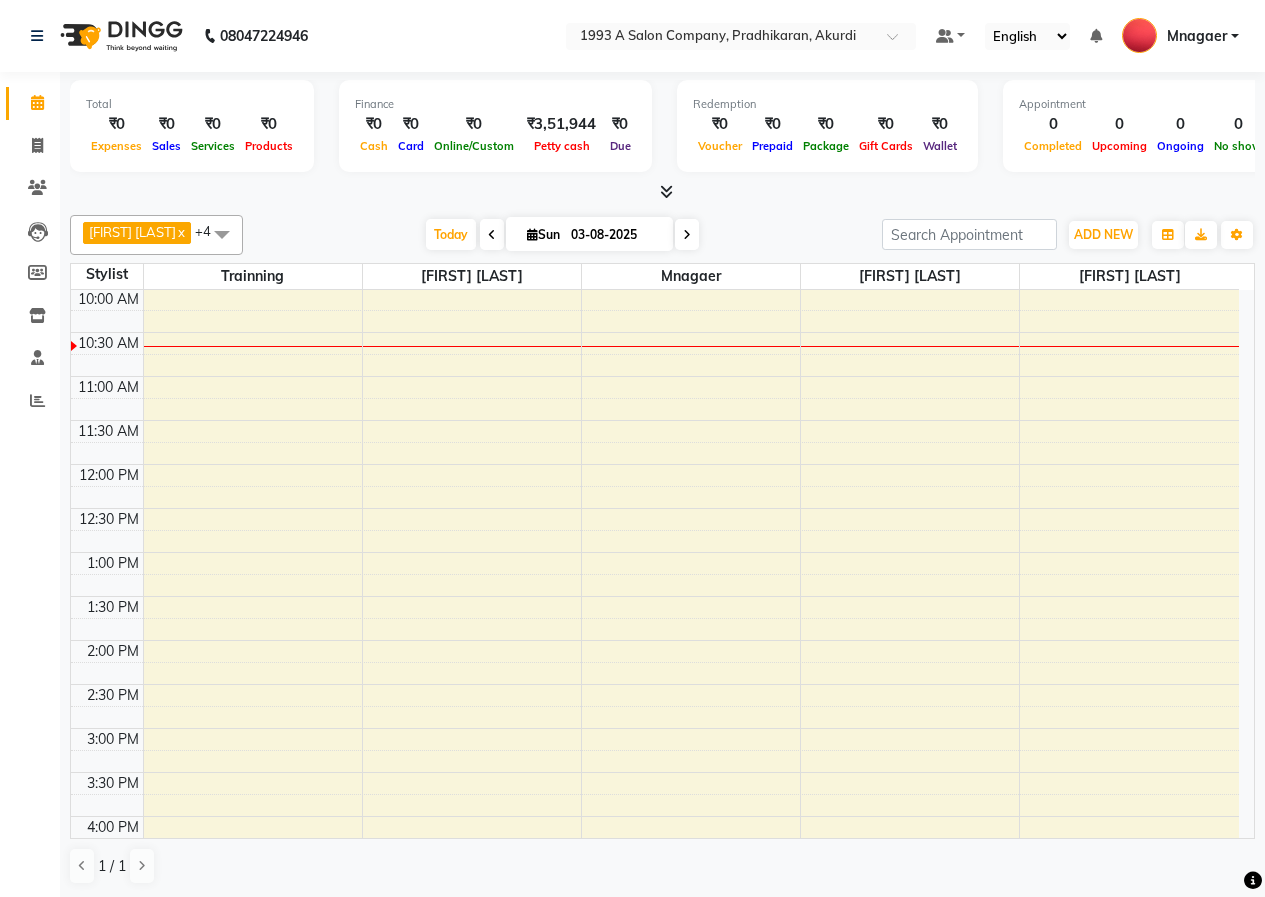 click on "03-08-2025" at bounding box center [615, 235] 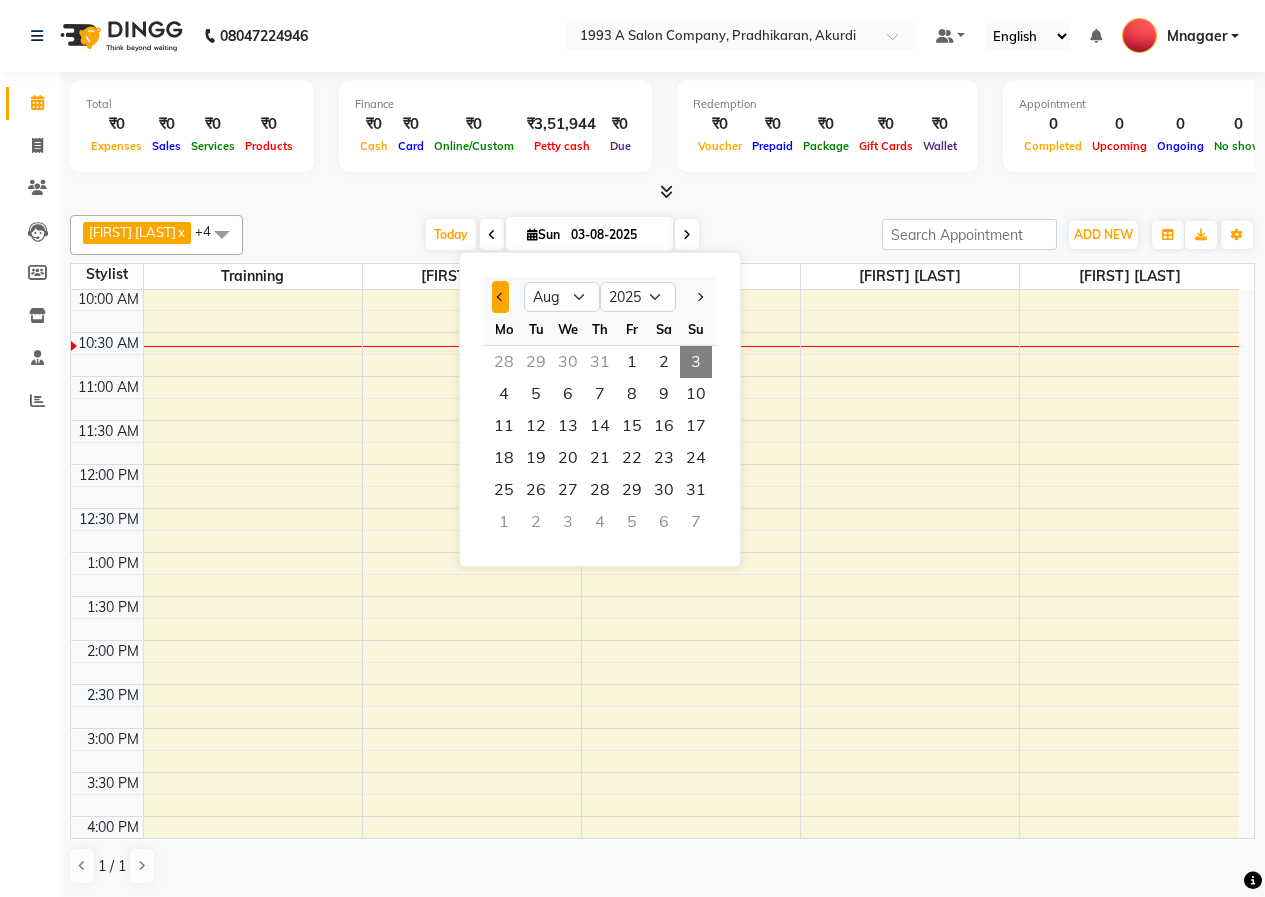 click at bounding box center (500, 297) 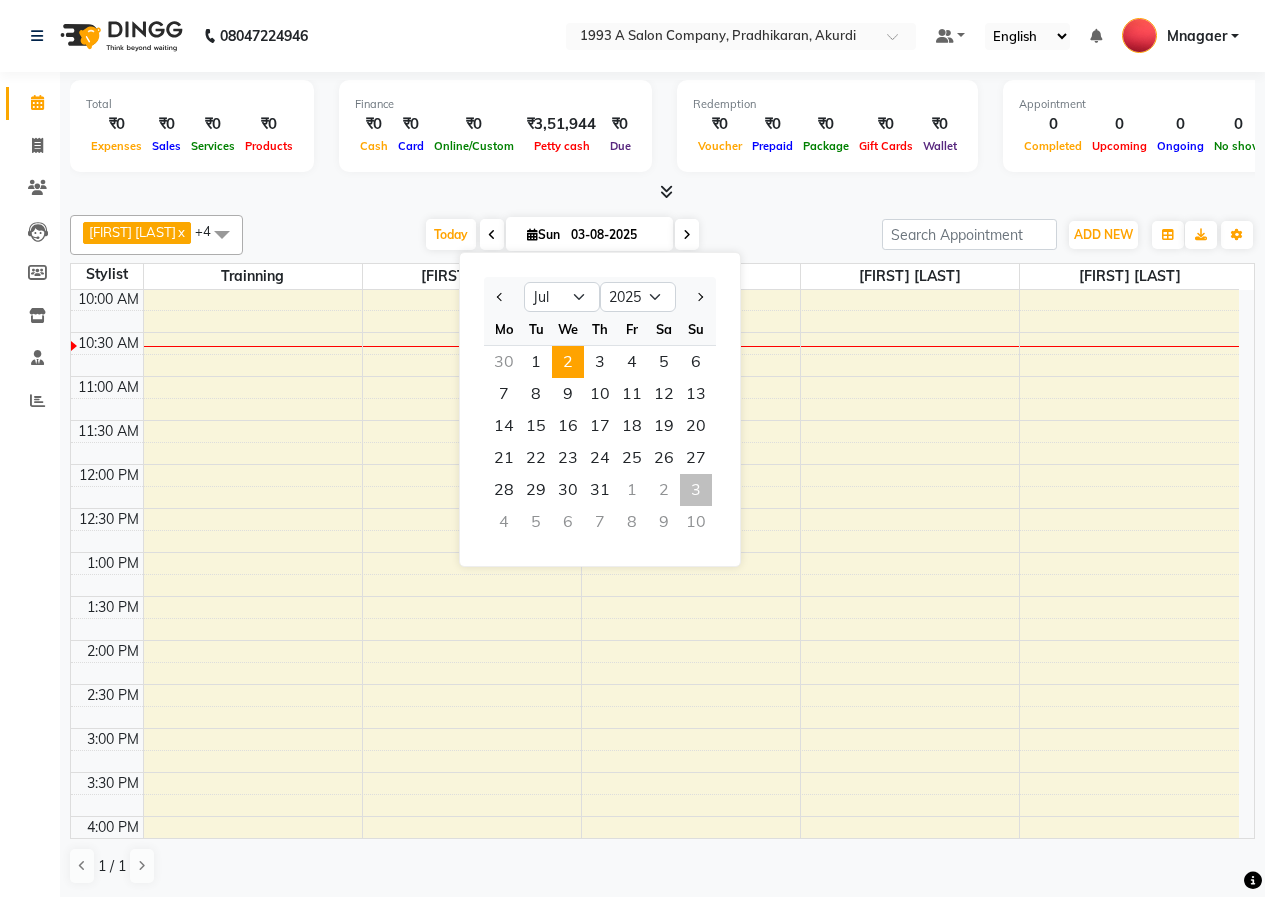 click on "2" at bounding box center (568, 362) 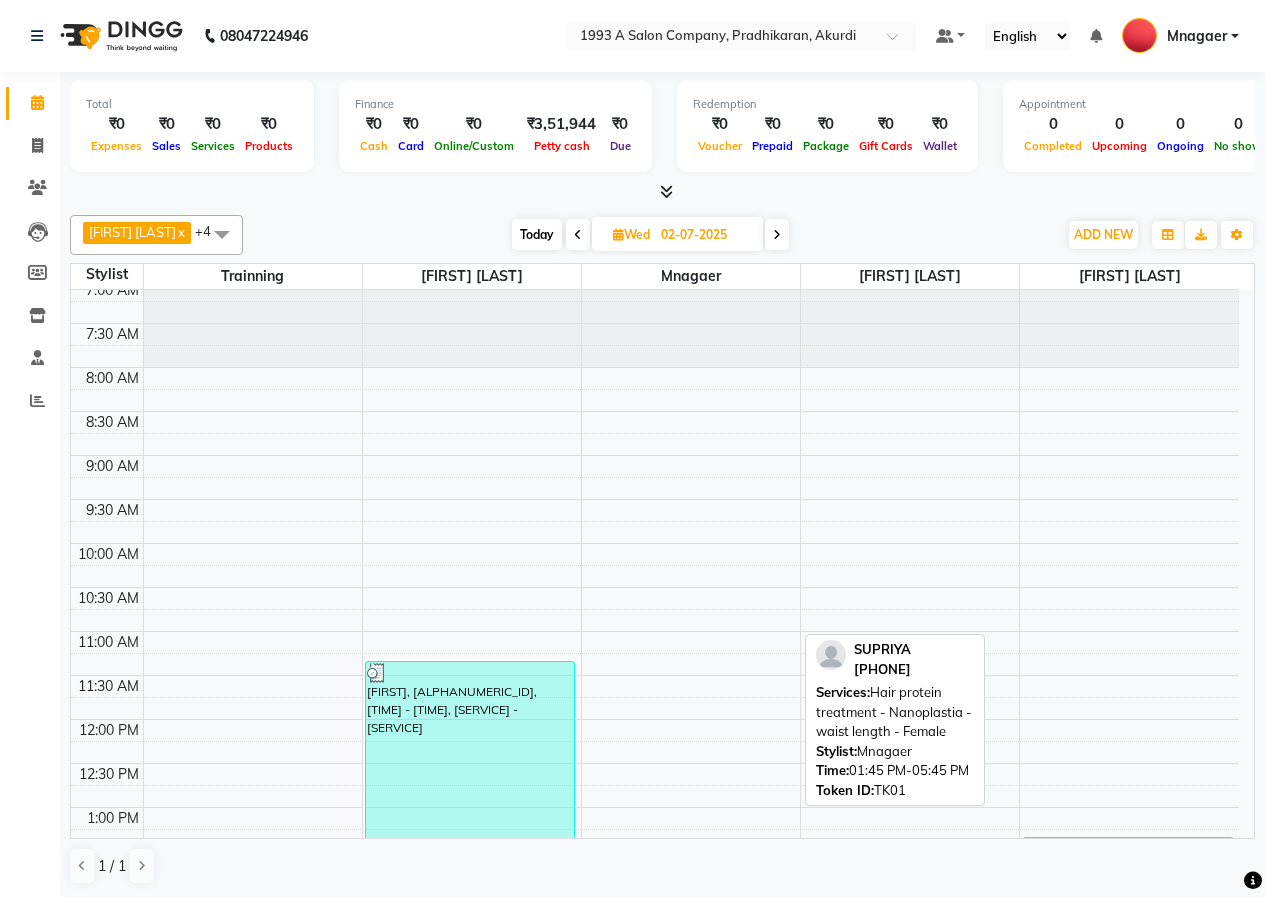 scroll, scrollTop: 0, scrollLeft: 0, axis: both 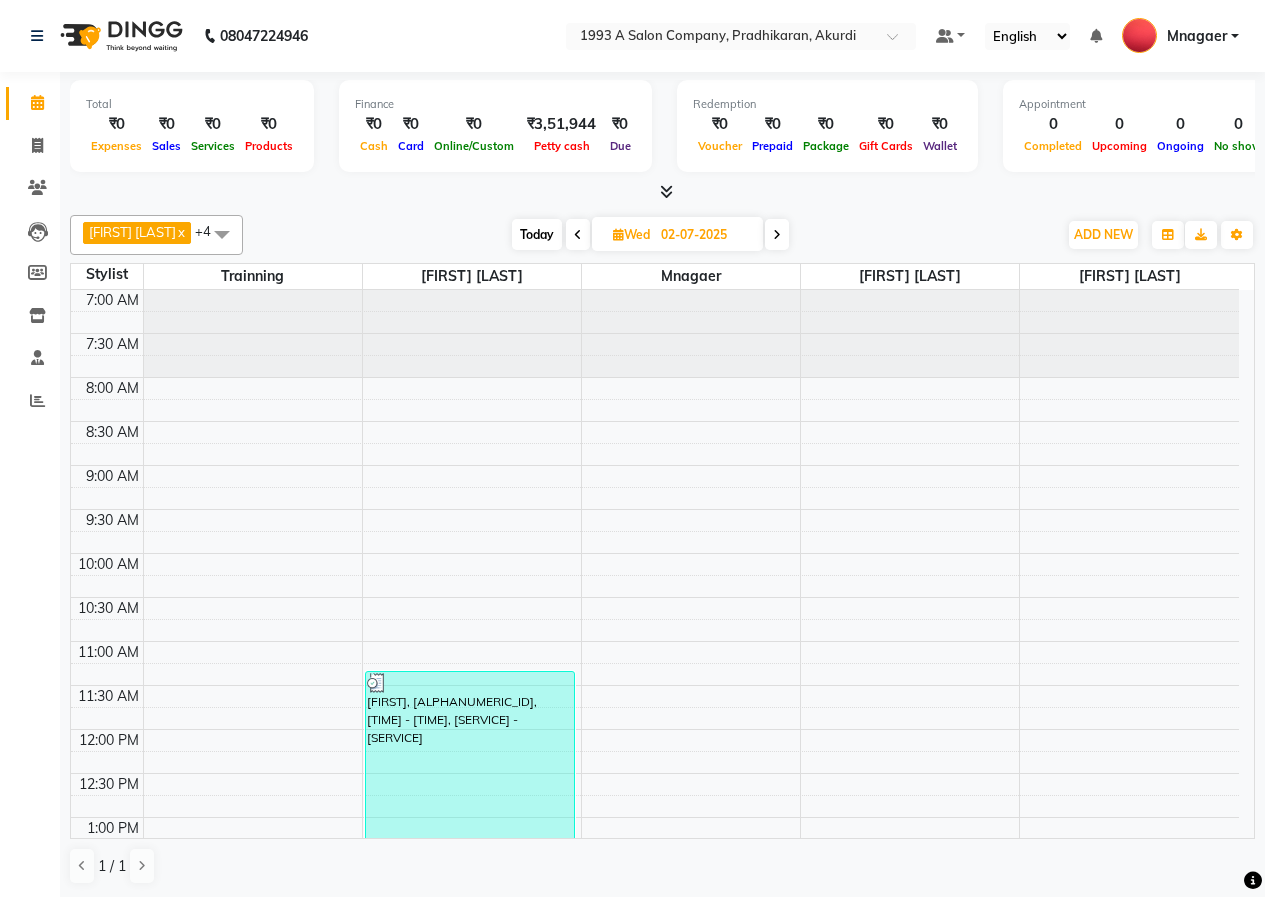 click on "Today" at bounding box center (537, 234) 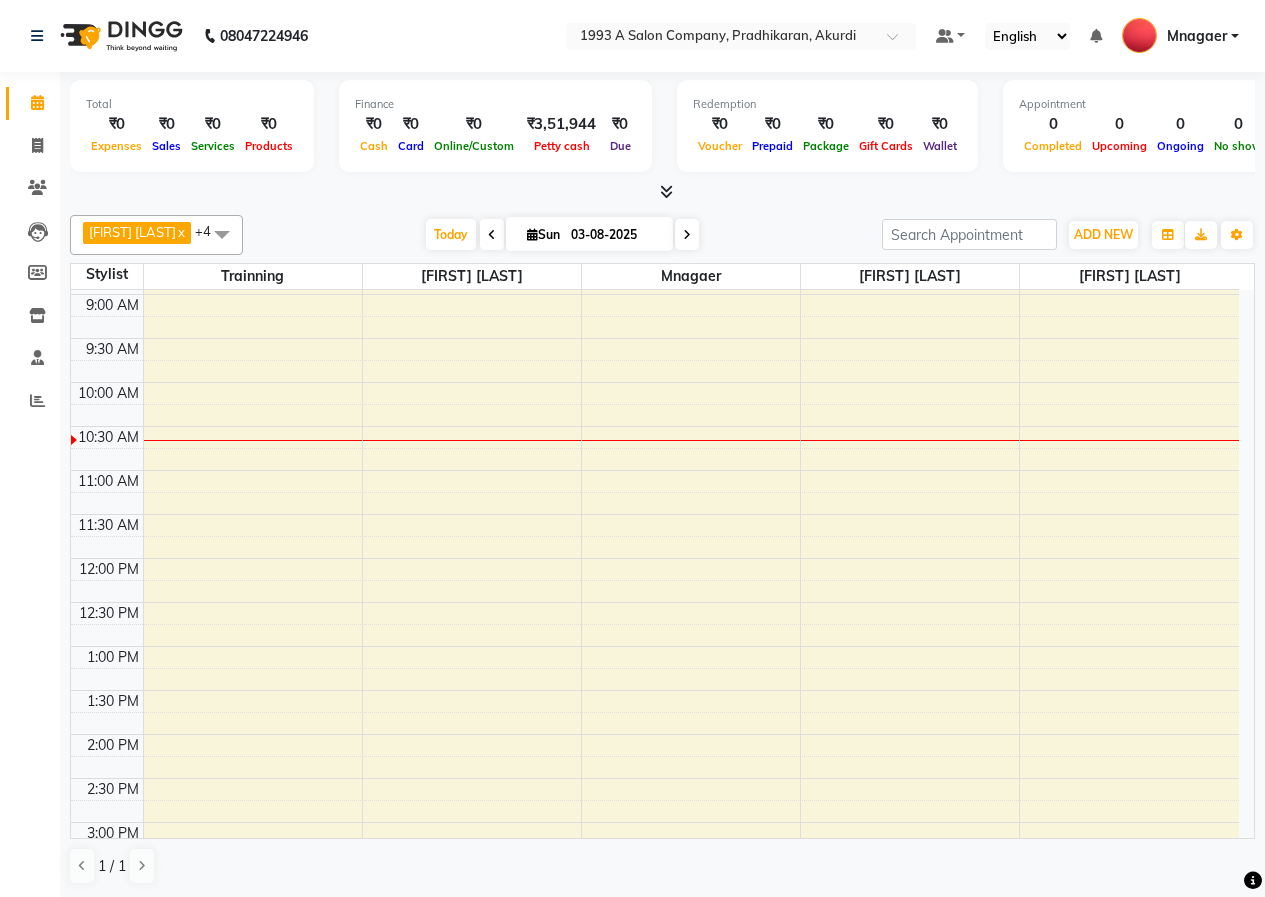 scroll, scrollTop: 0, scrollLeft: 0, axis: both 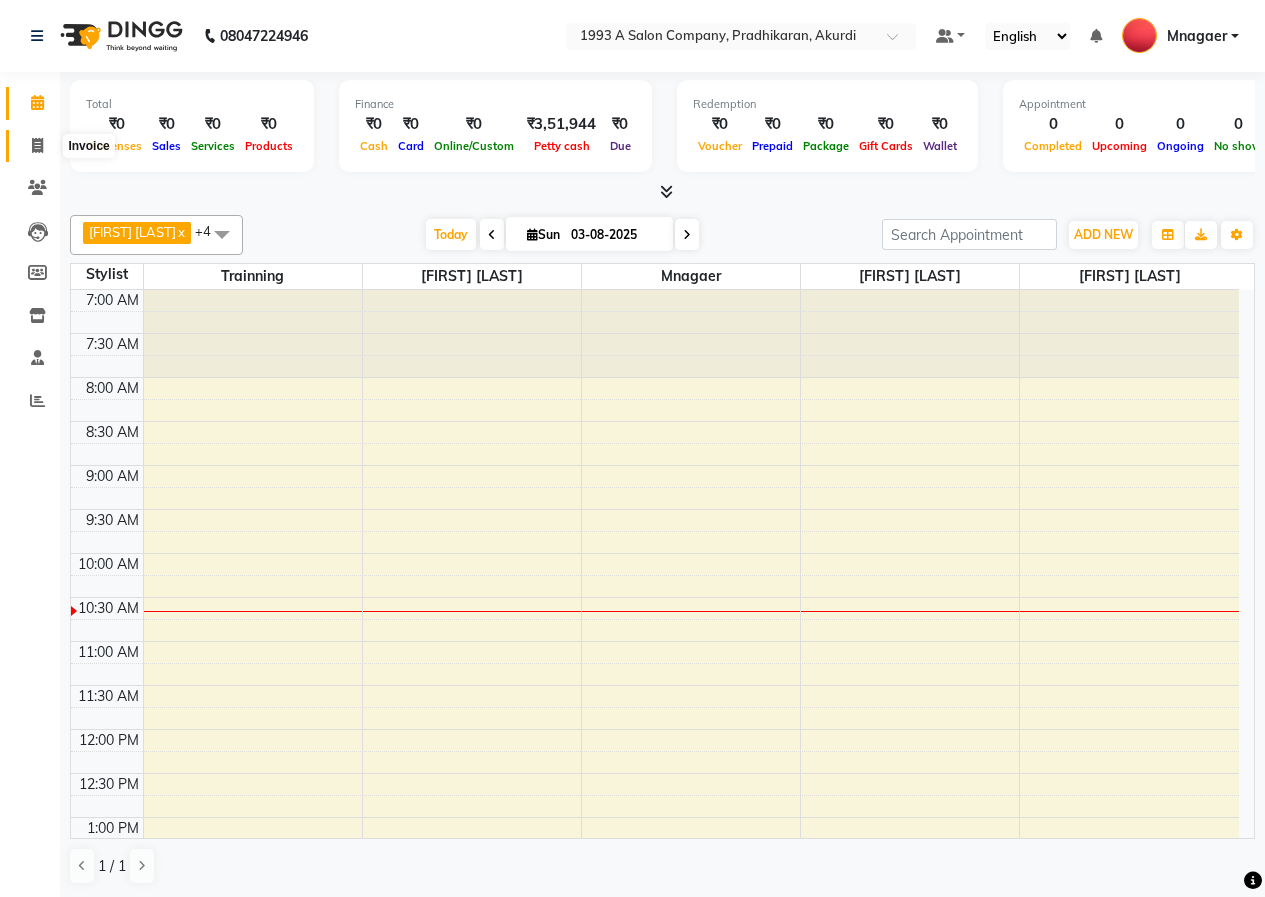 click 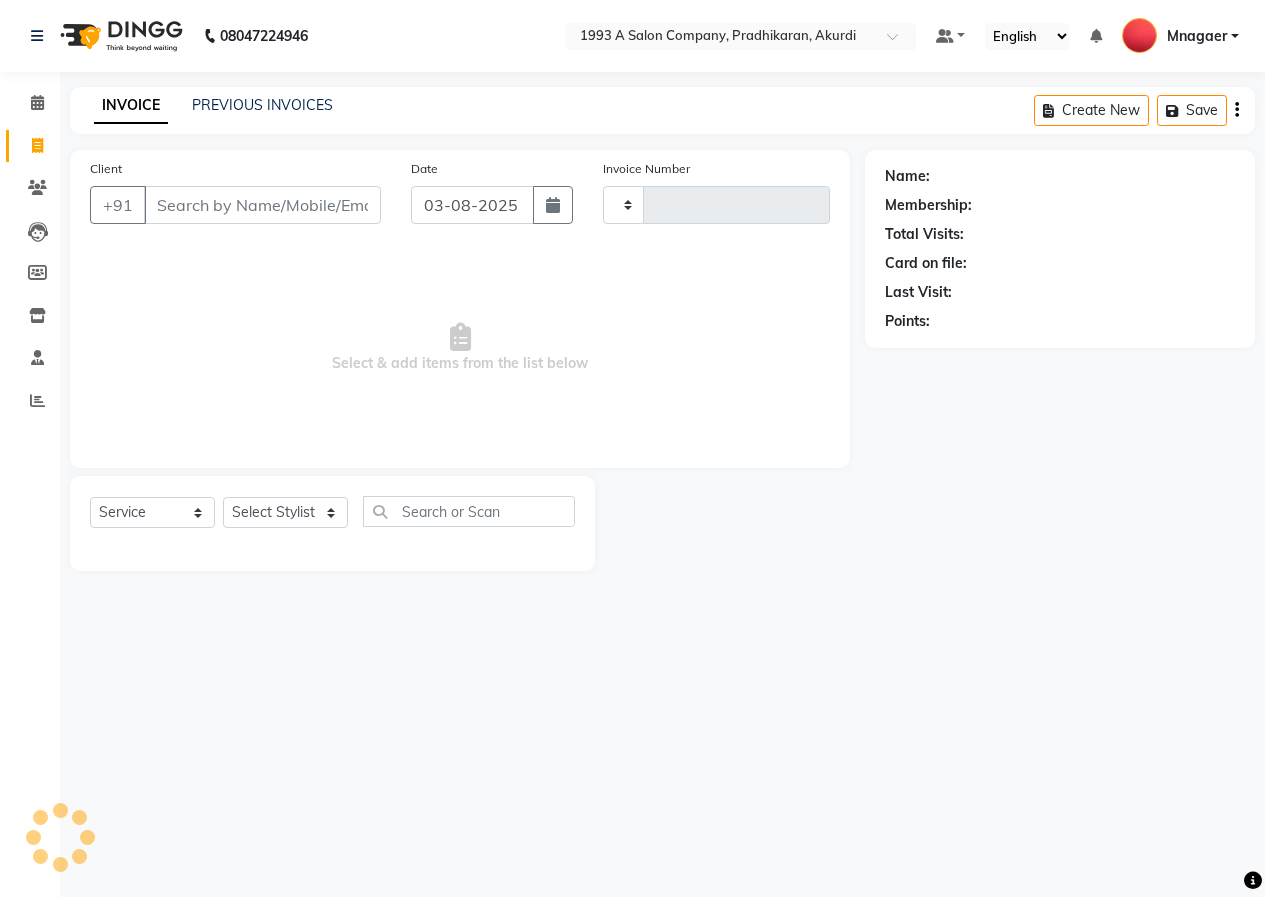 type on "0704" 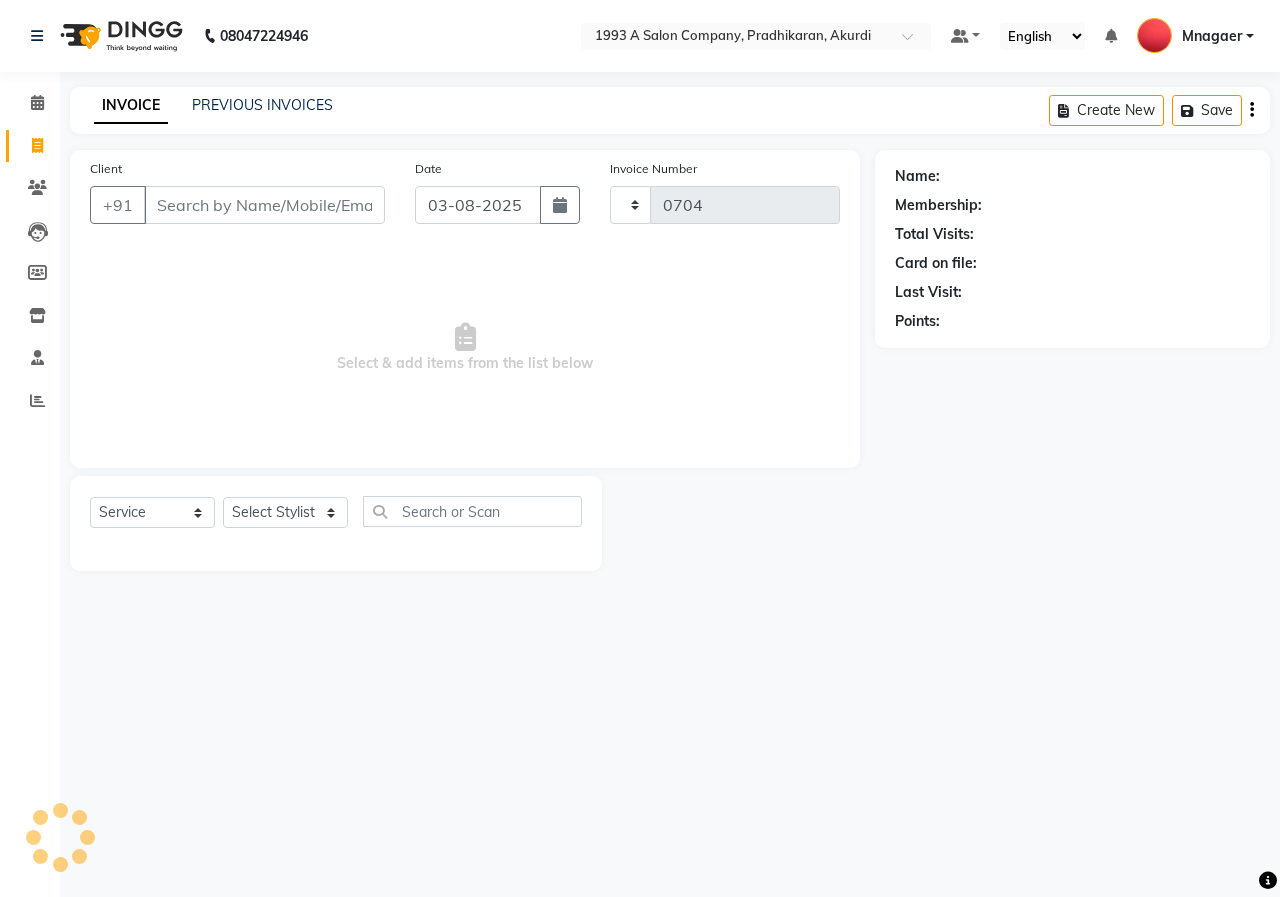 select on "100" 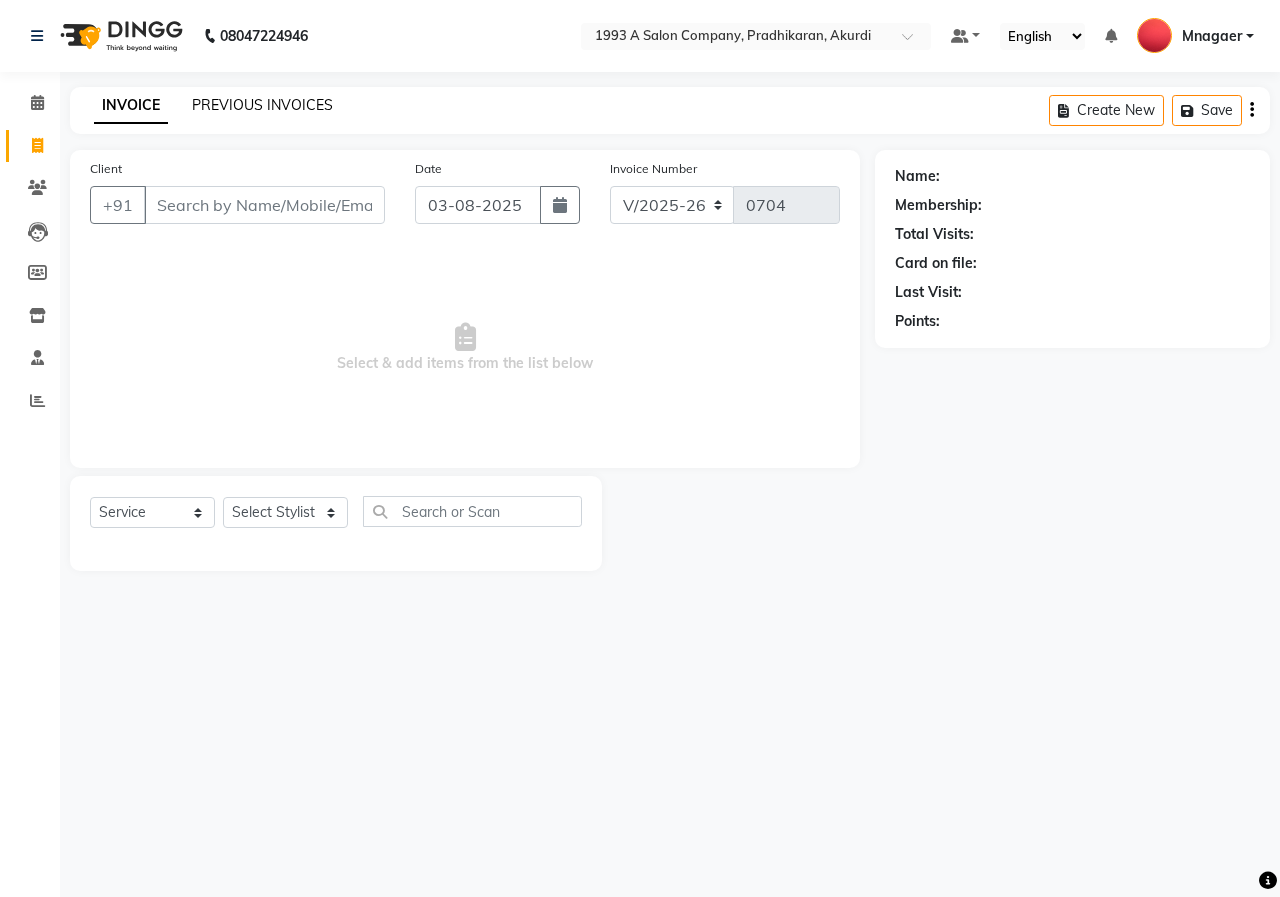 click on "PREVIOUS INVOICES" 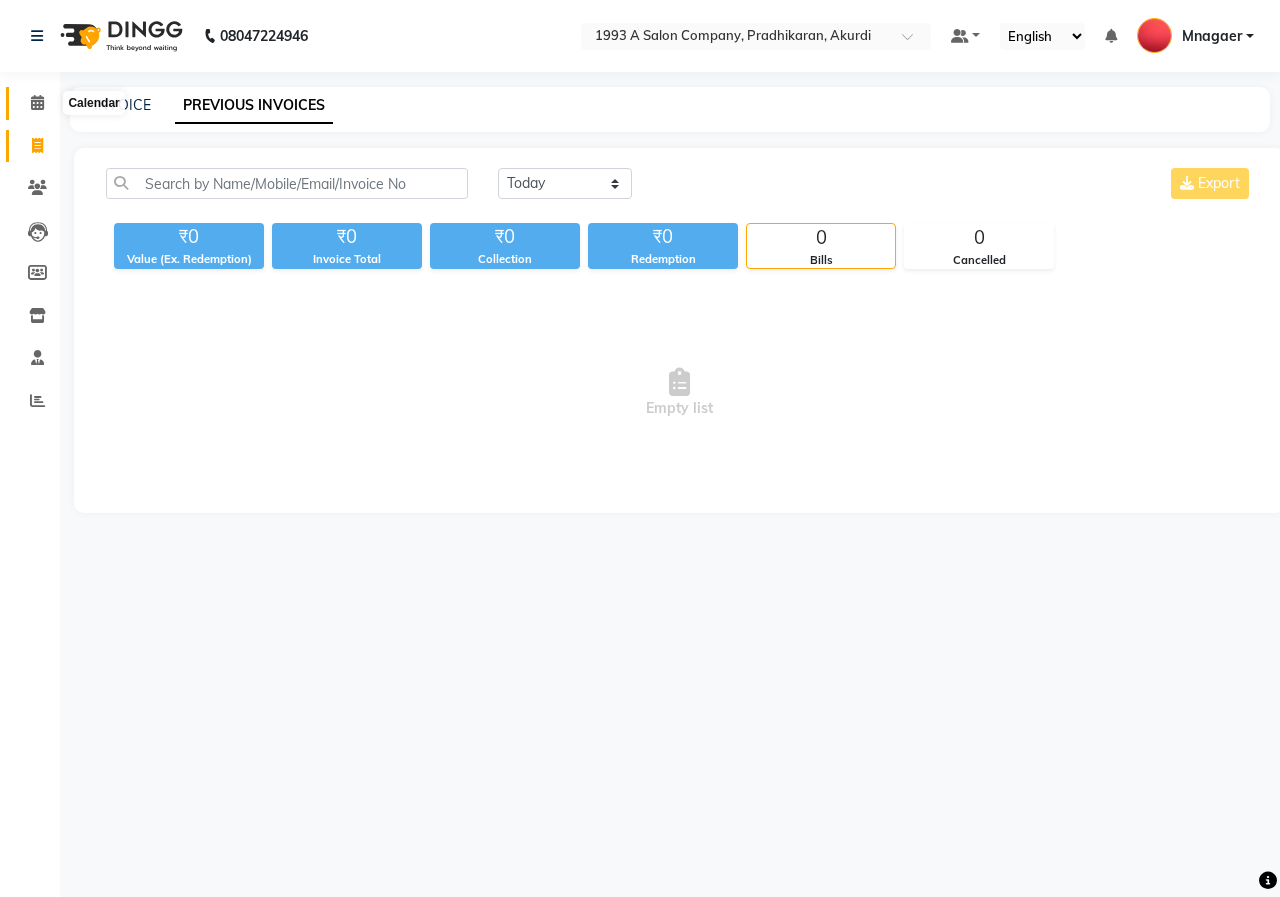 click 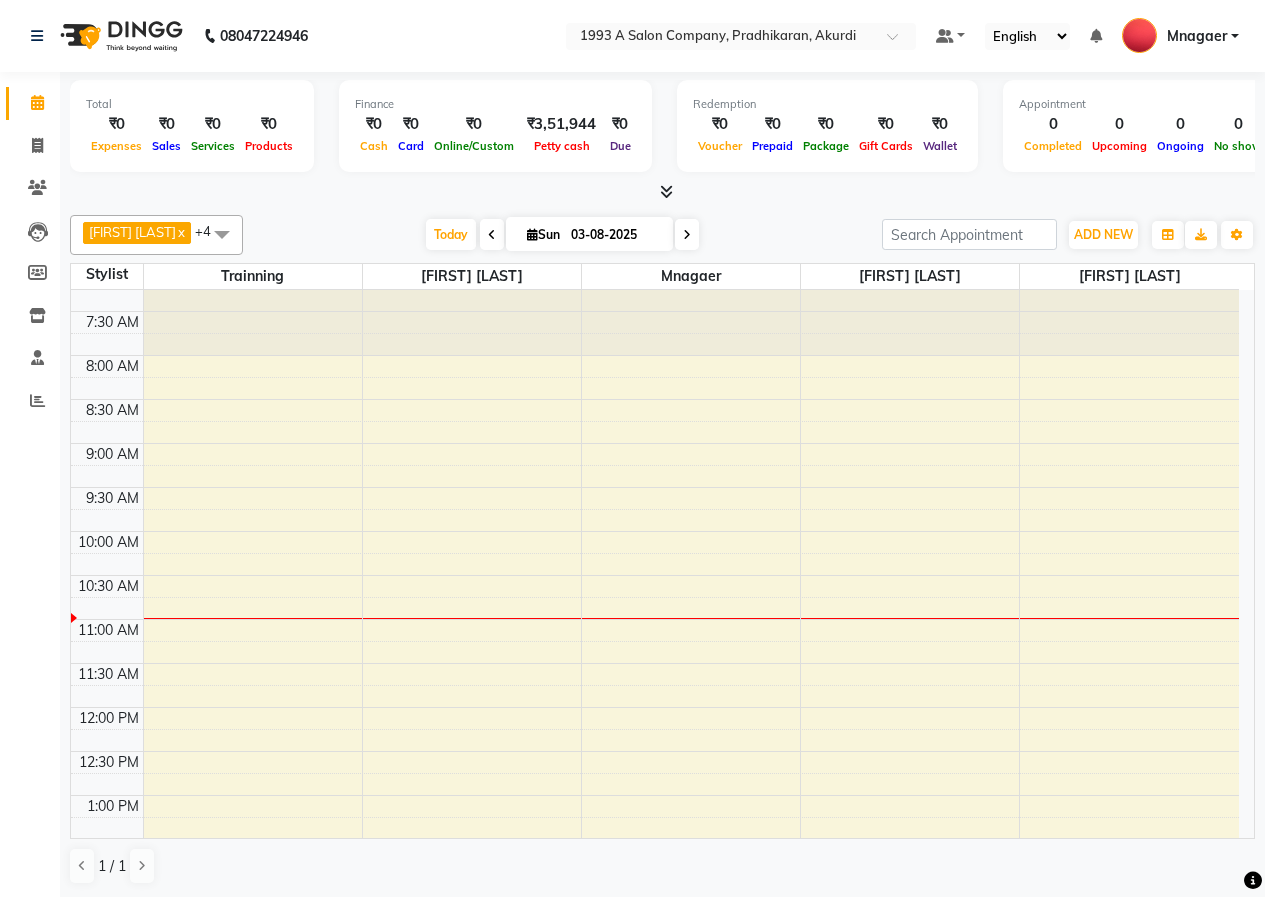 scroll, scrollTop: 0, scrollLeft: 0, axis: both 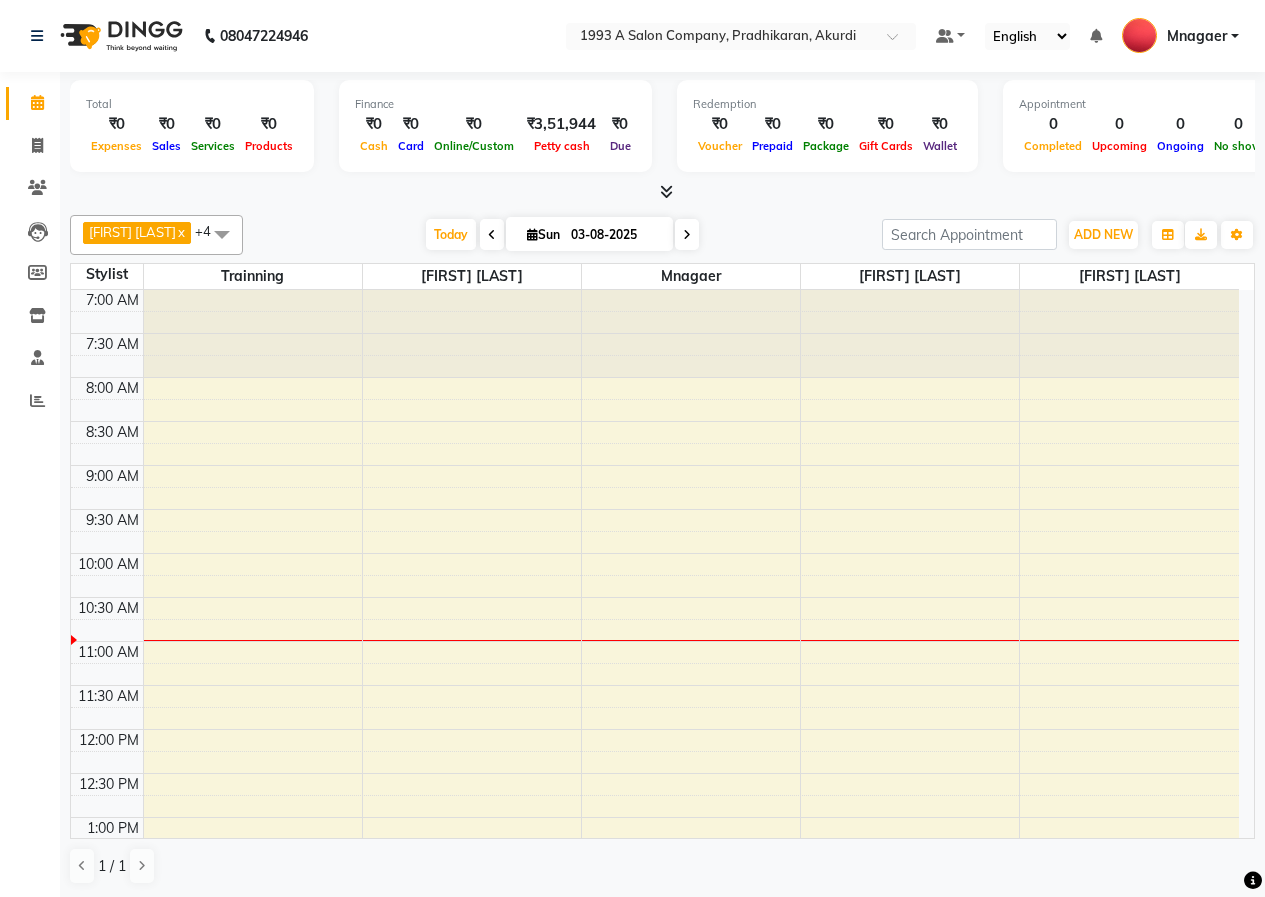 click on "03-08-2025" at bounding box center (615, 235) 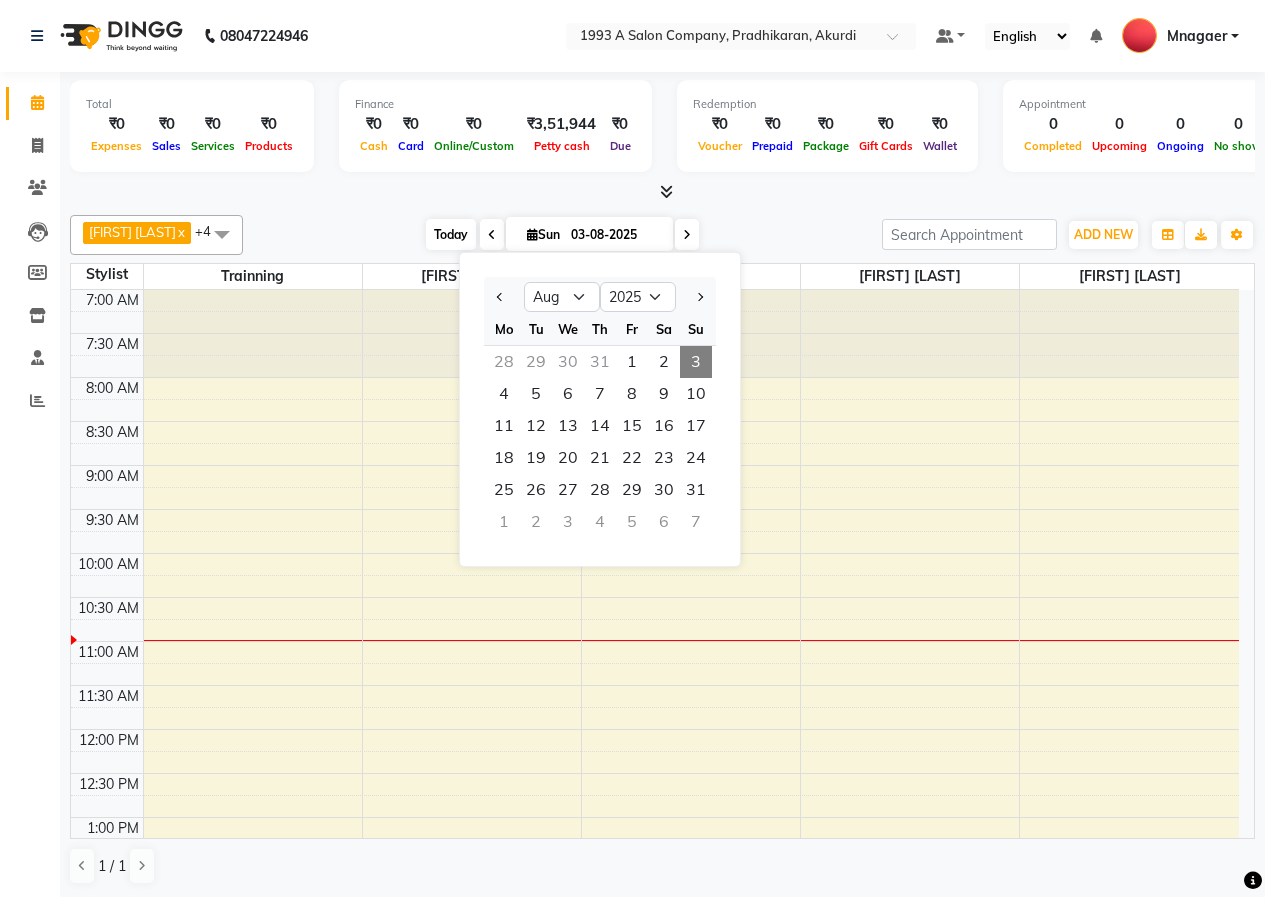 click on "Today" at bounding box center (451, 234) 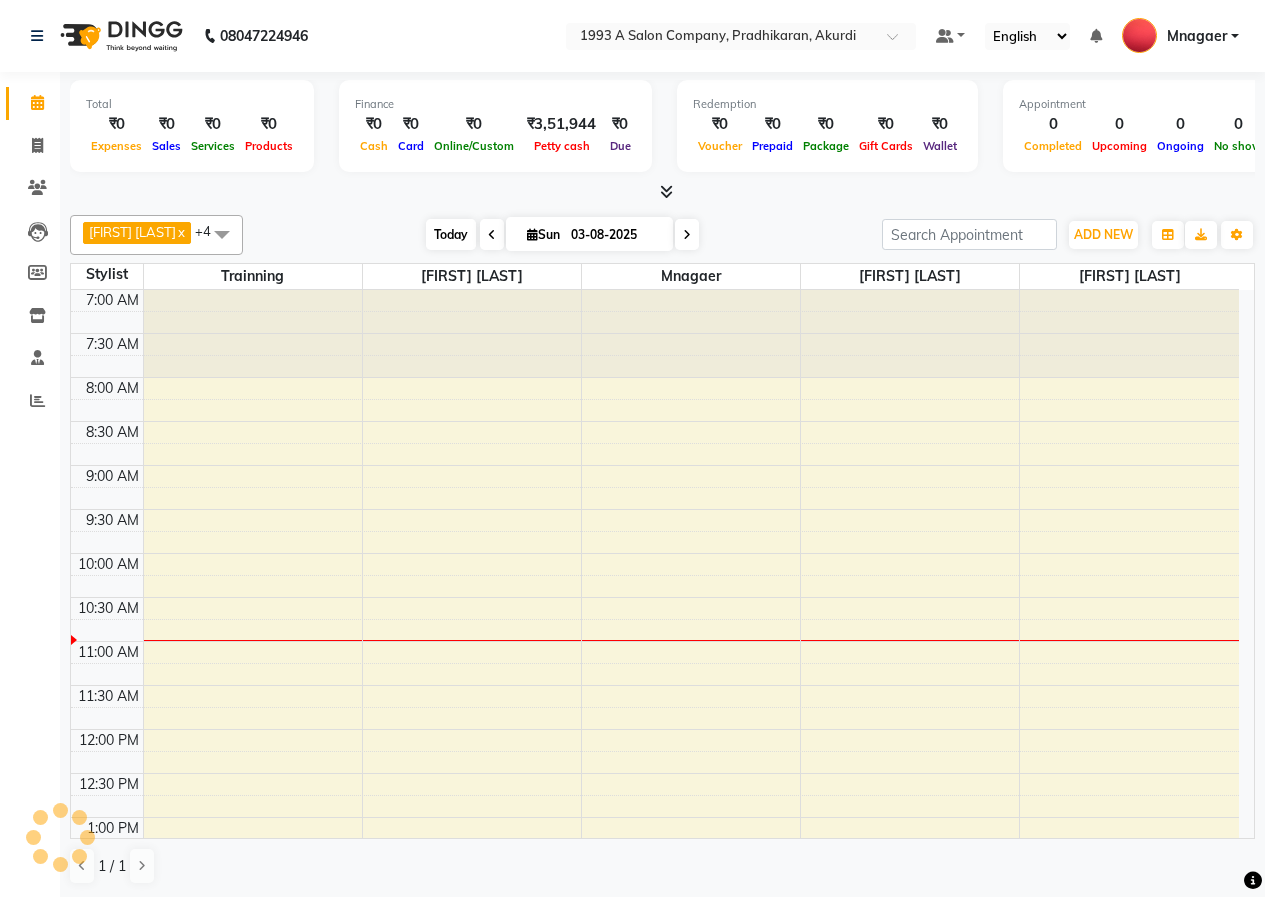 scroll, scrollTop: 265, scrollLeft: 0, axis: vertical 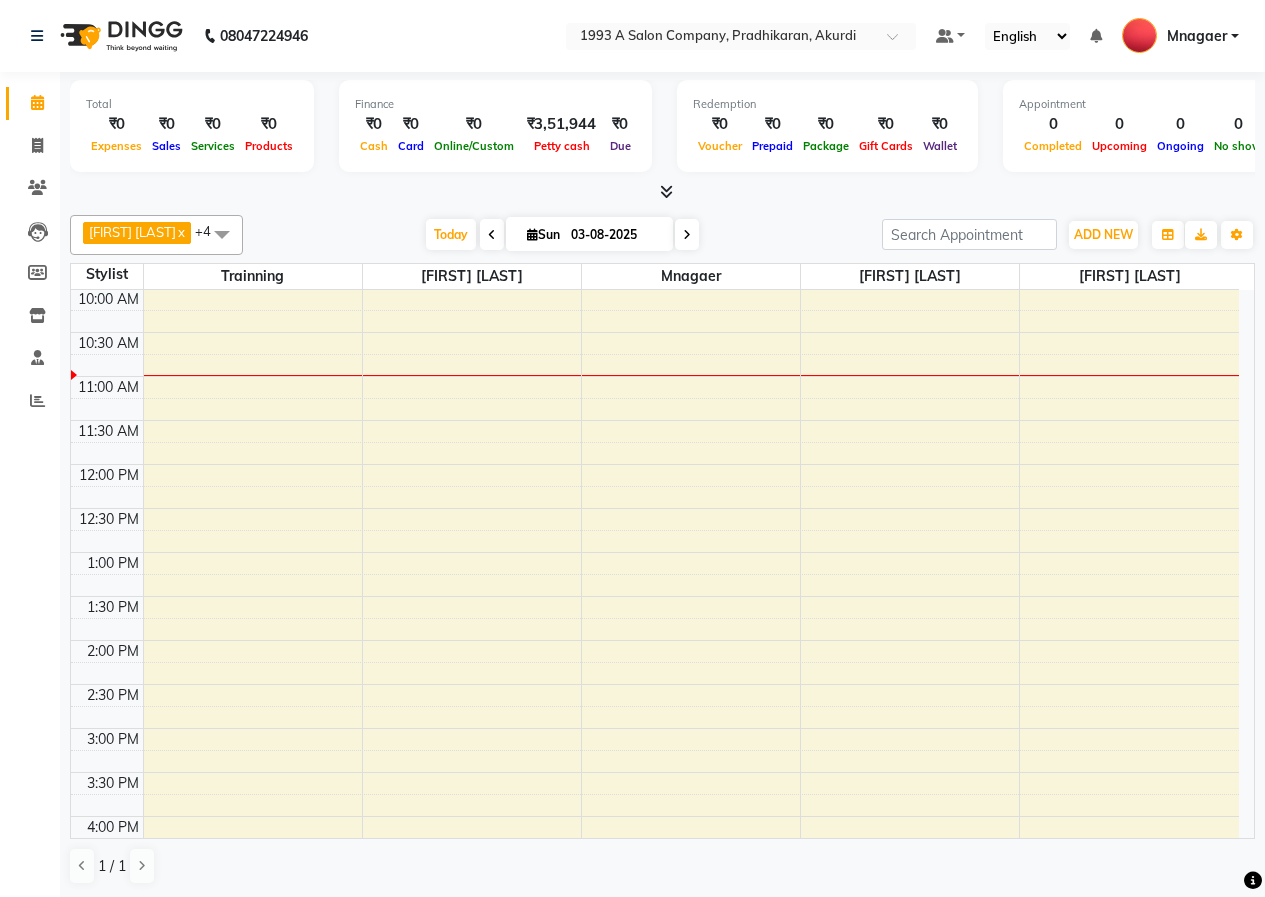 click on "Sun 03-08-2025" at bounding box center [589, 234] 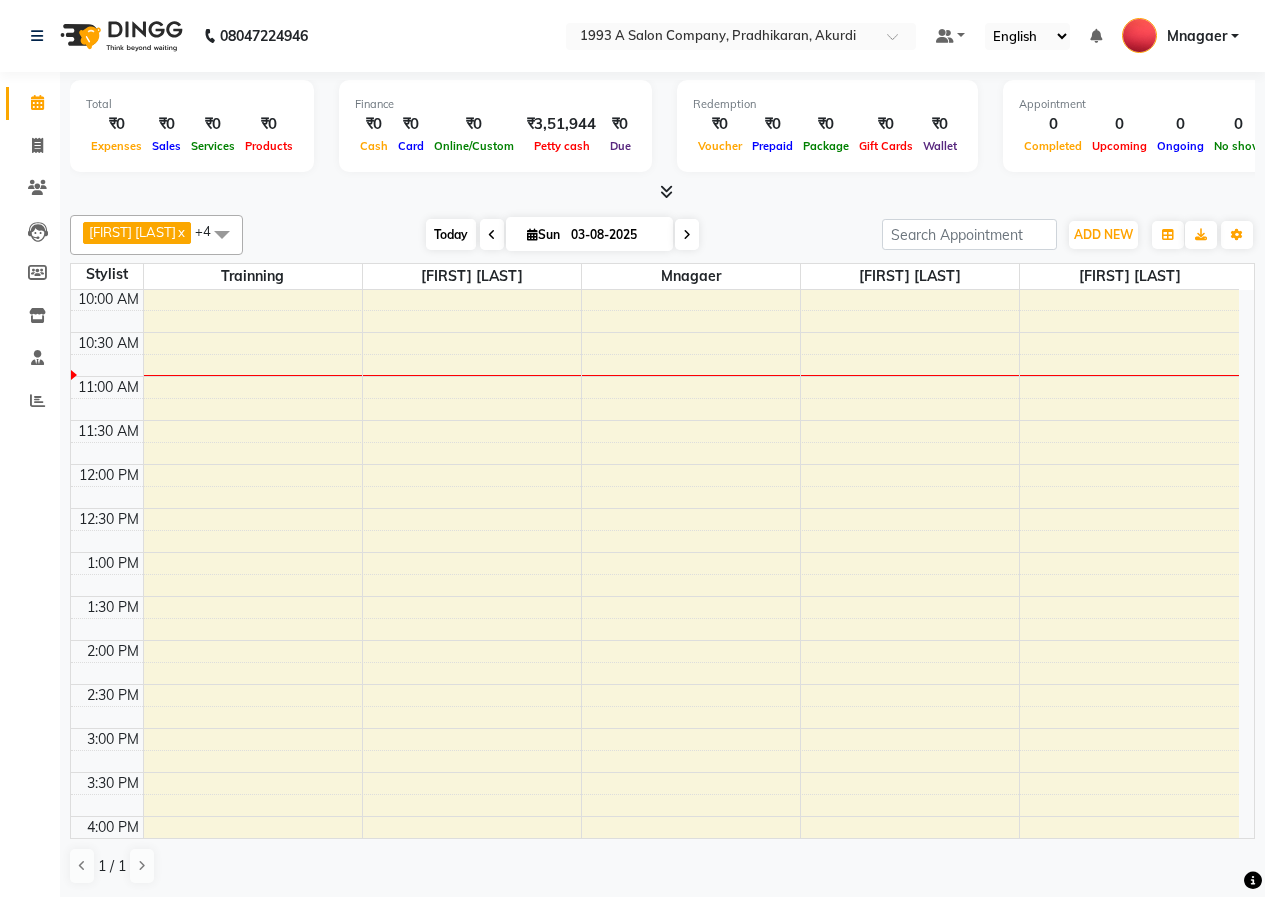 click on "Today" at bounding box center [451, 234] 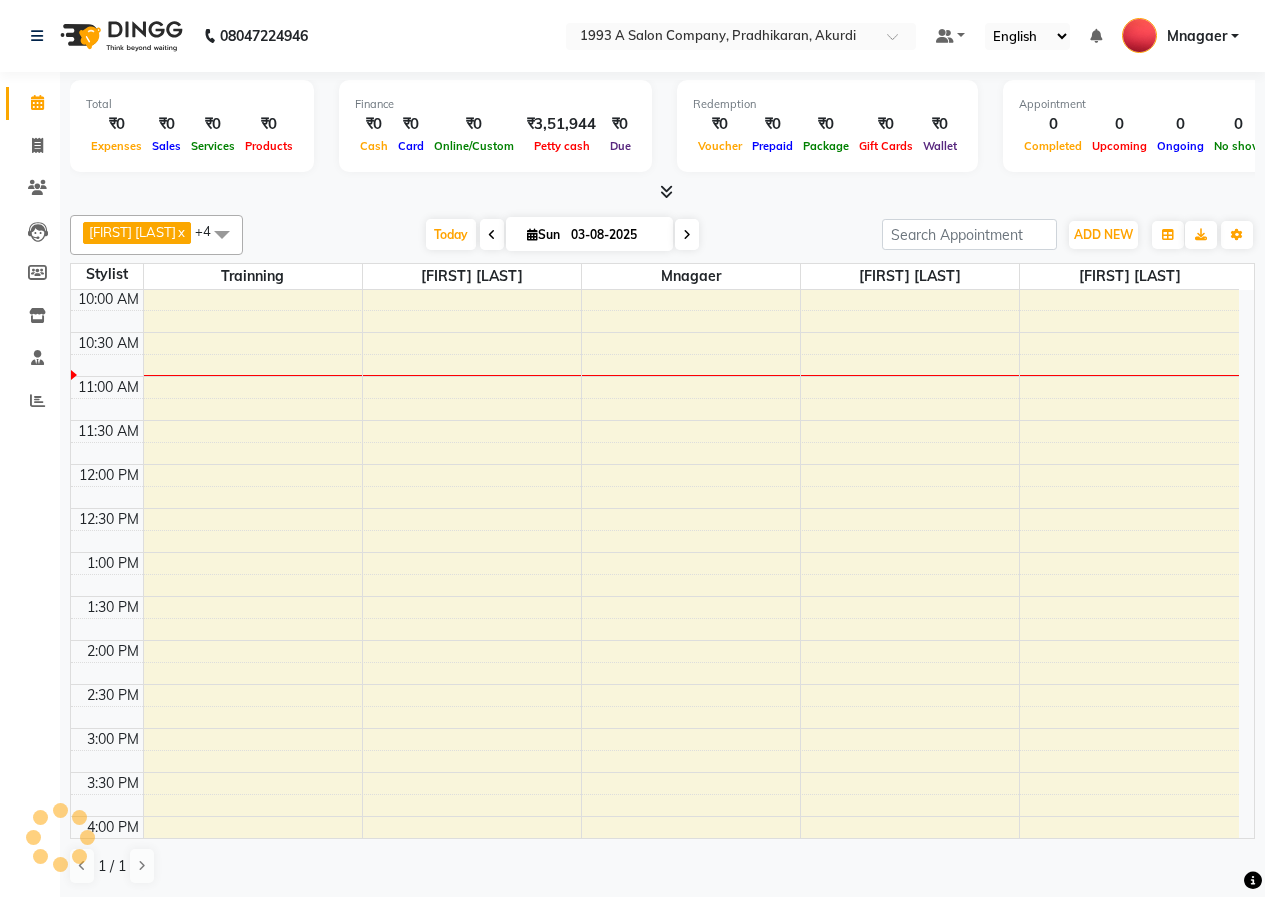 click at bounding box center [492, 234] 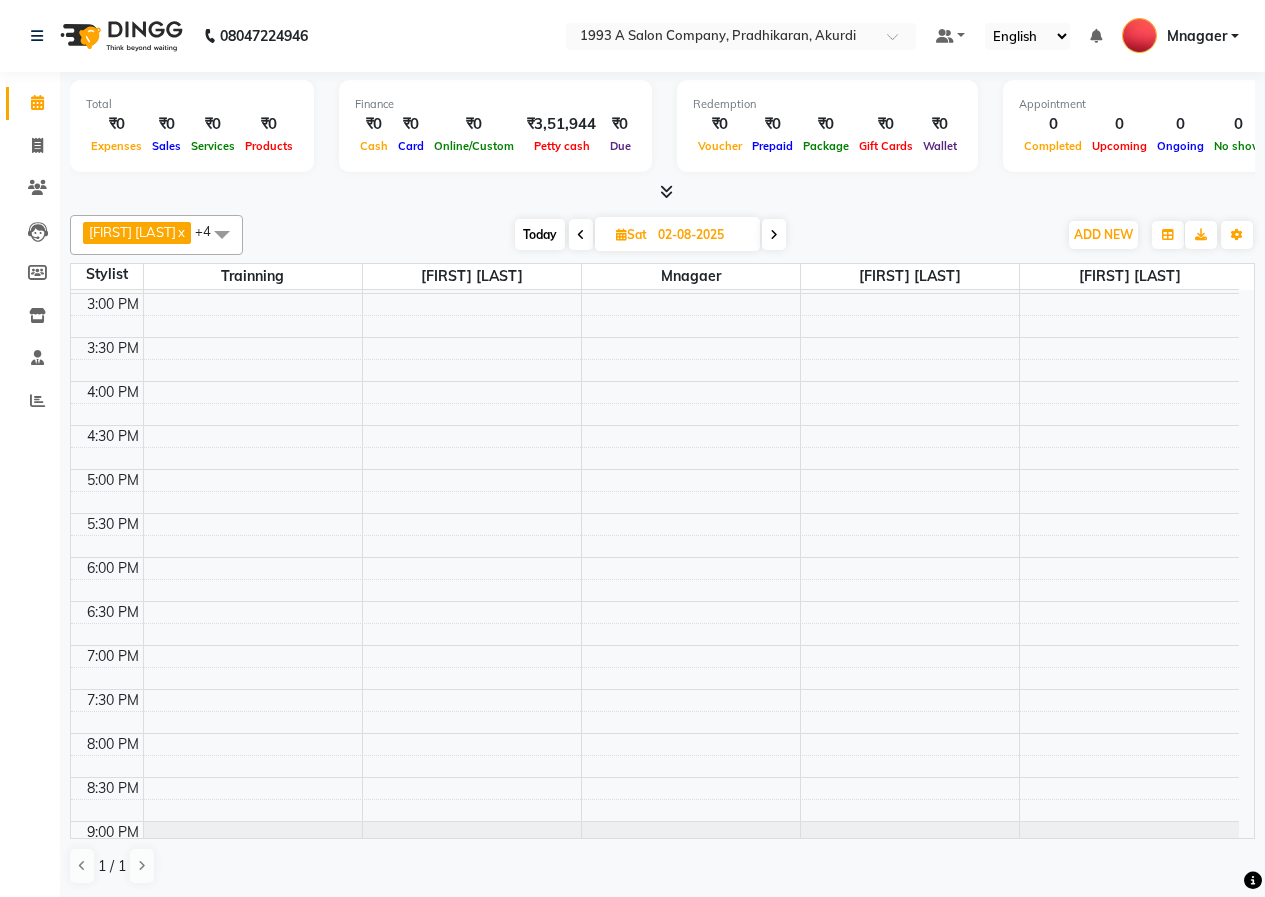 scroll, scrollTop: 771, scrollLeft: 0, axis: vertical 